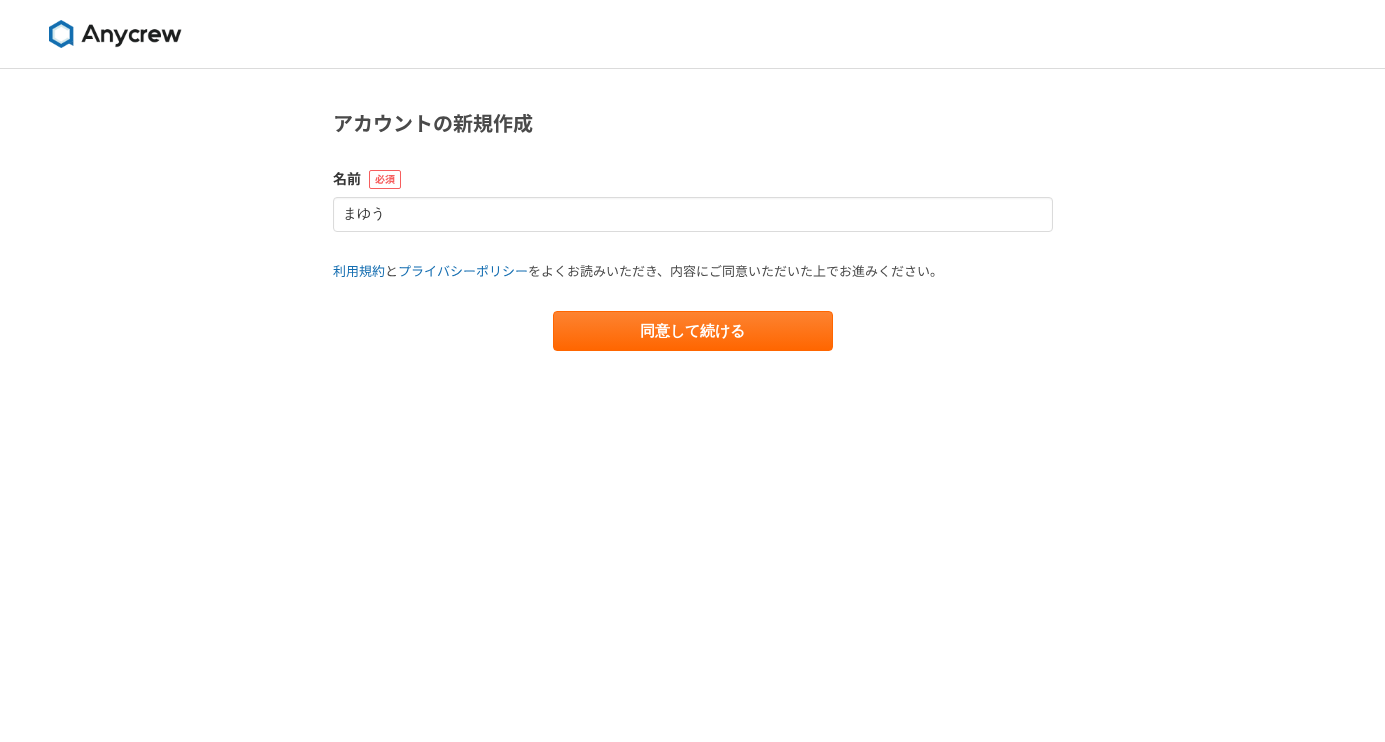 scroll, scrollTop: 0, scrollLeft: 0, axis: both 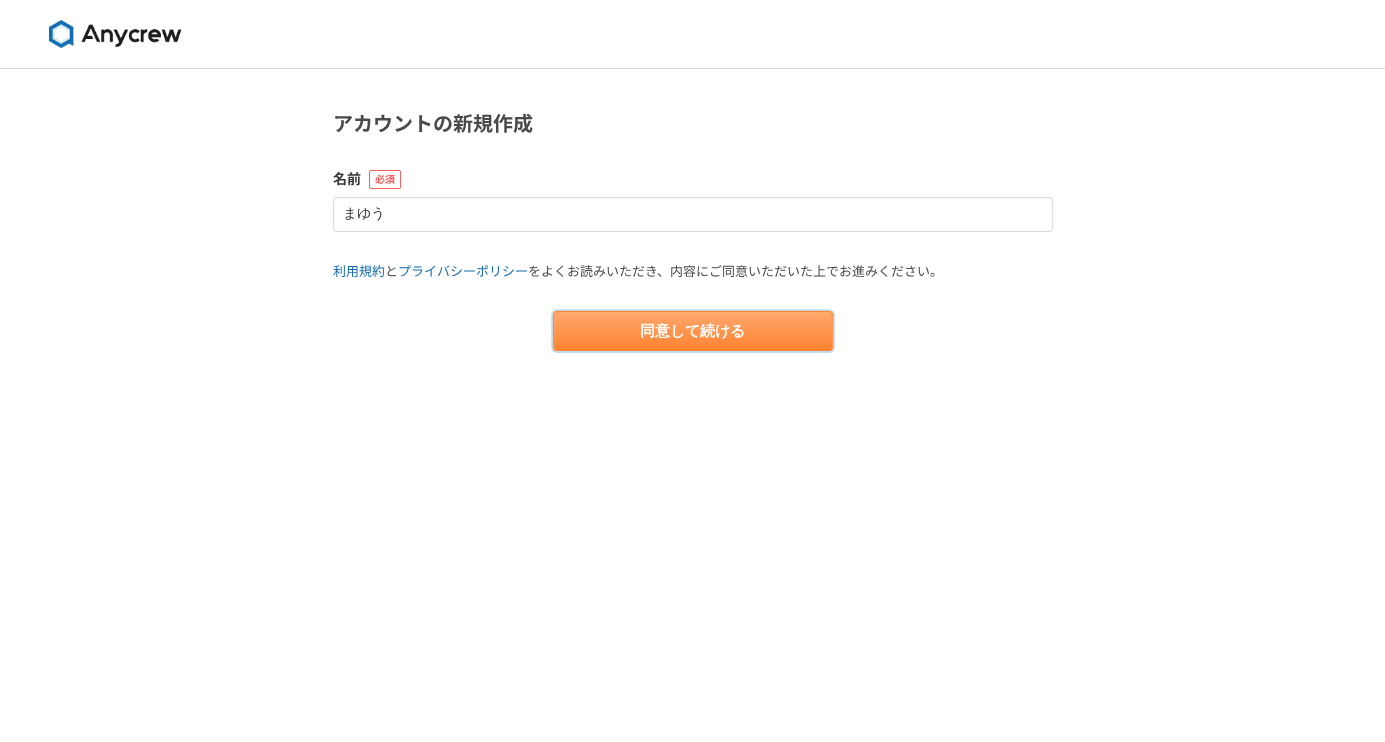 click on "同意して続ける" at bounding box center [693, 331] 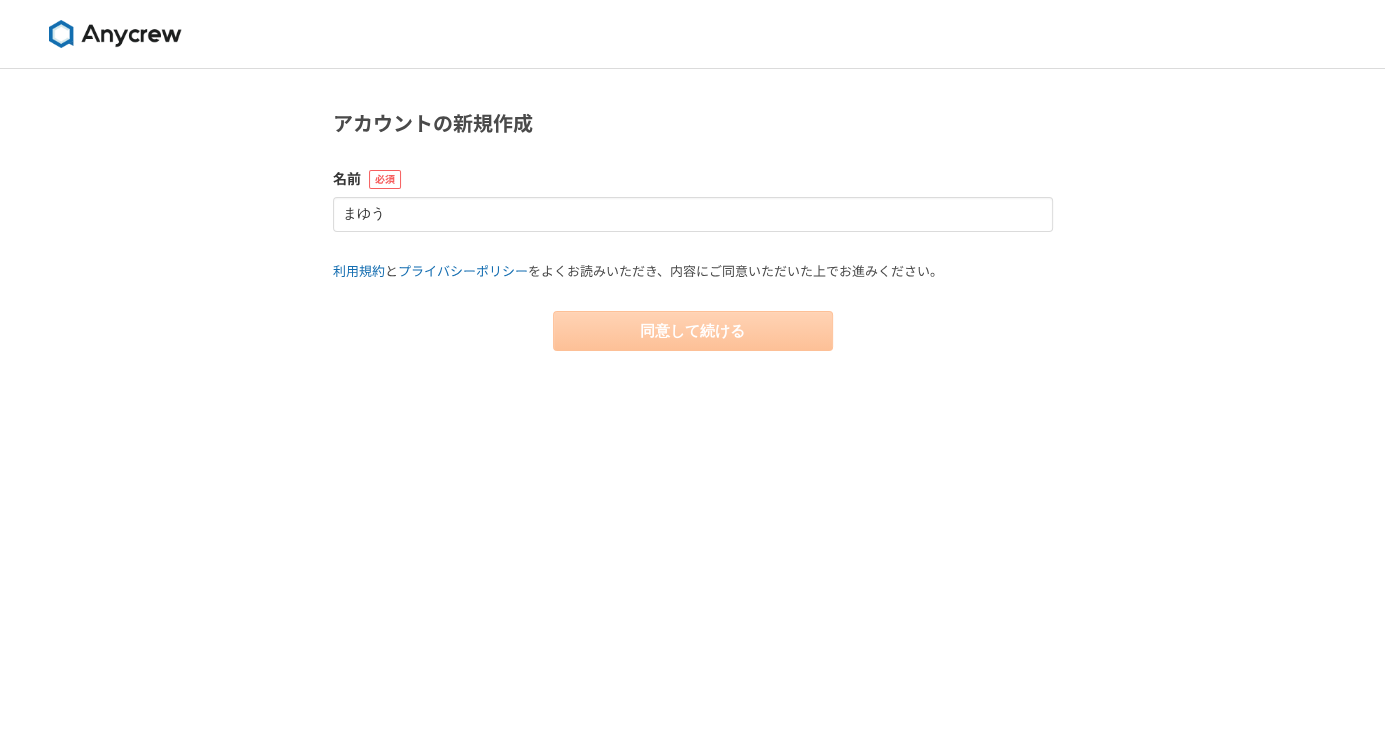 select on "13" 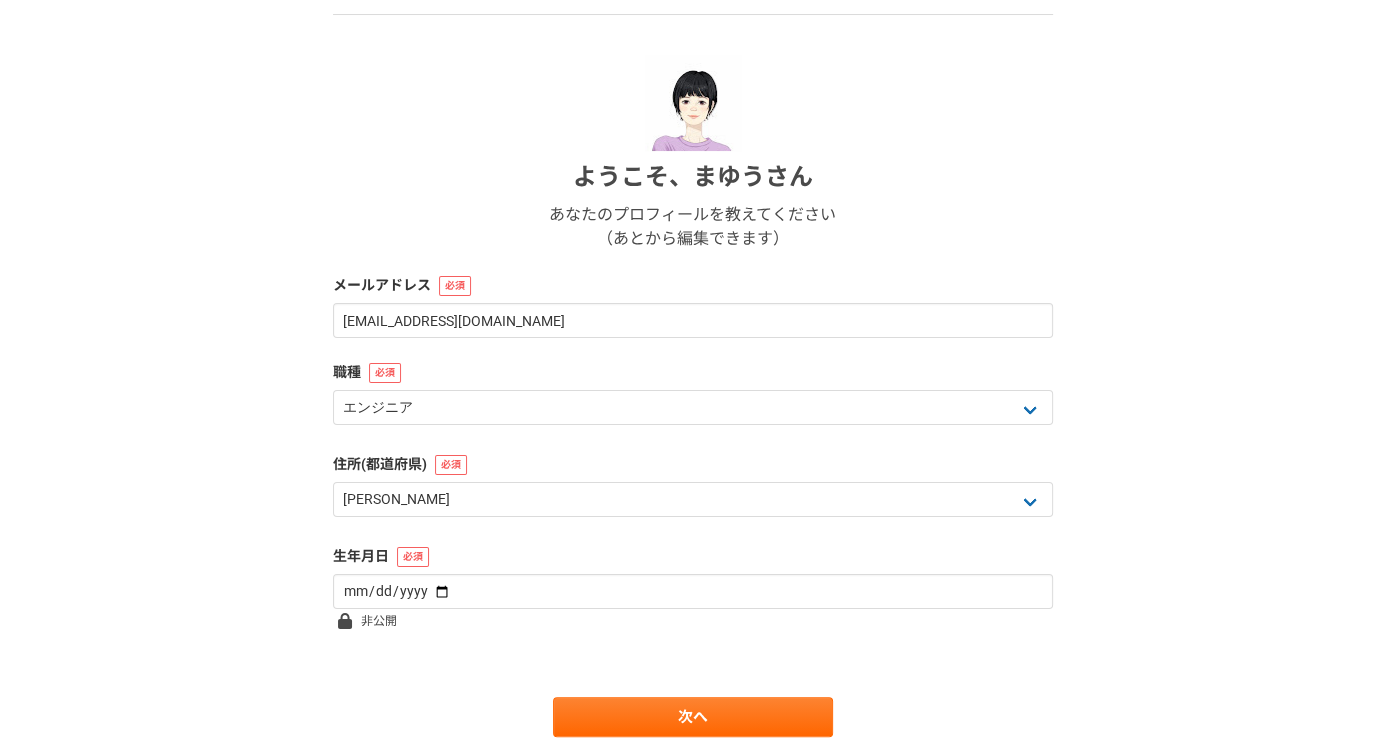 scroll, scrollTop: 200, scrollLeft: 0, axis: vertical 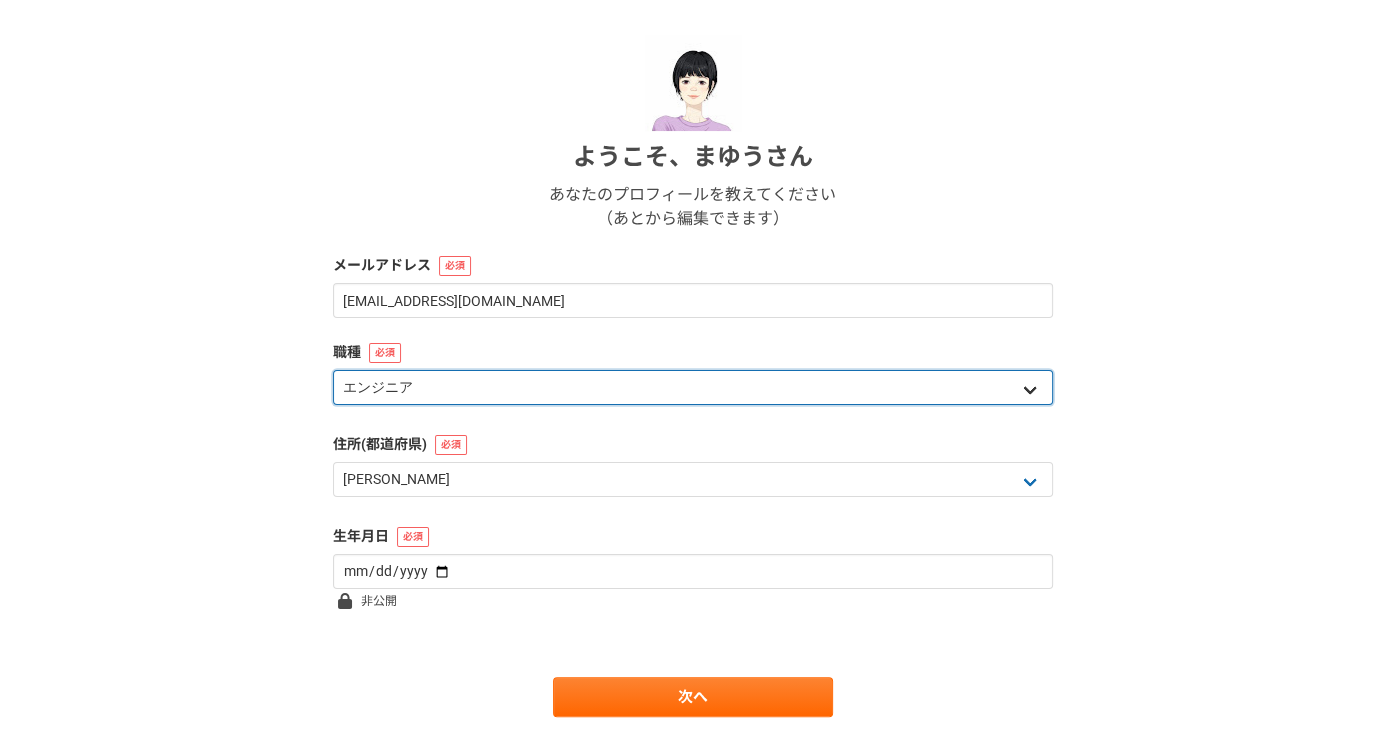 click on "エンジニア デザイナー ライター 営業 マーケティング 企画・事業開発 バックオフィス その他" at bounding box center [693, 387] 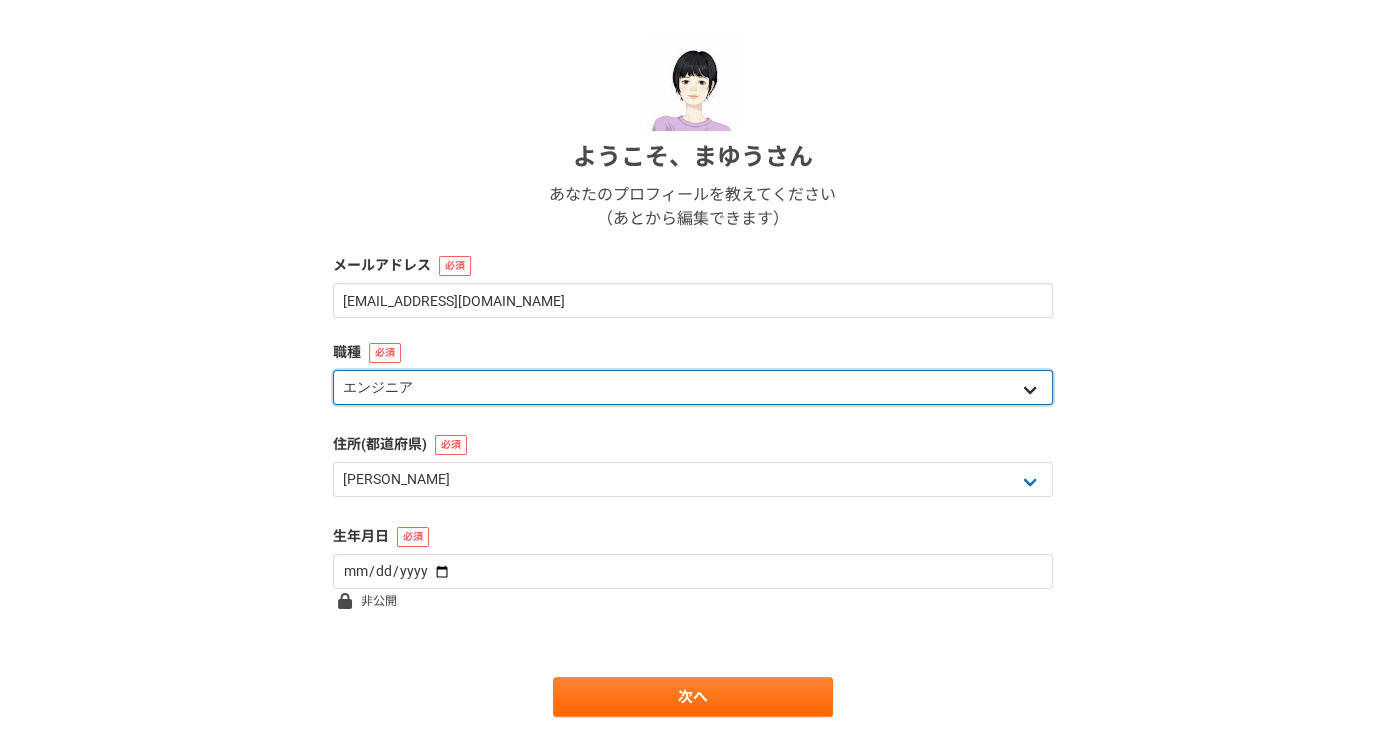 select on "3" 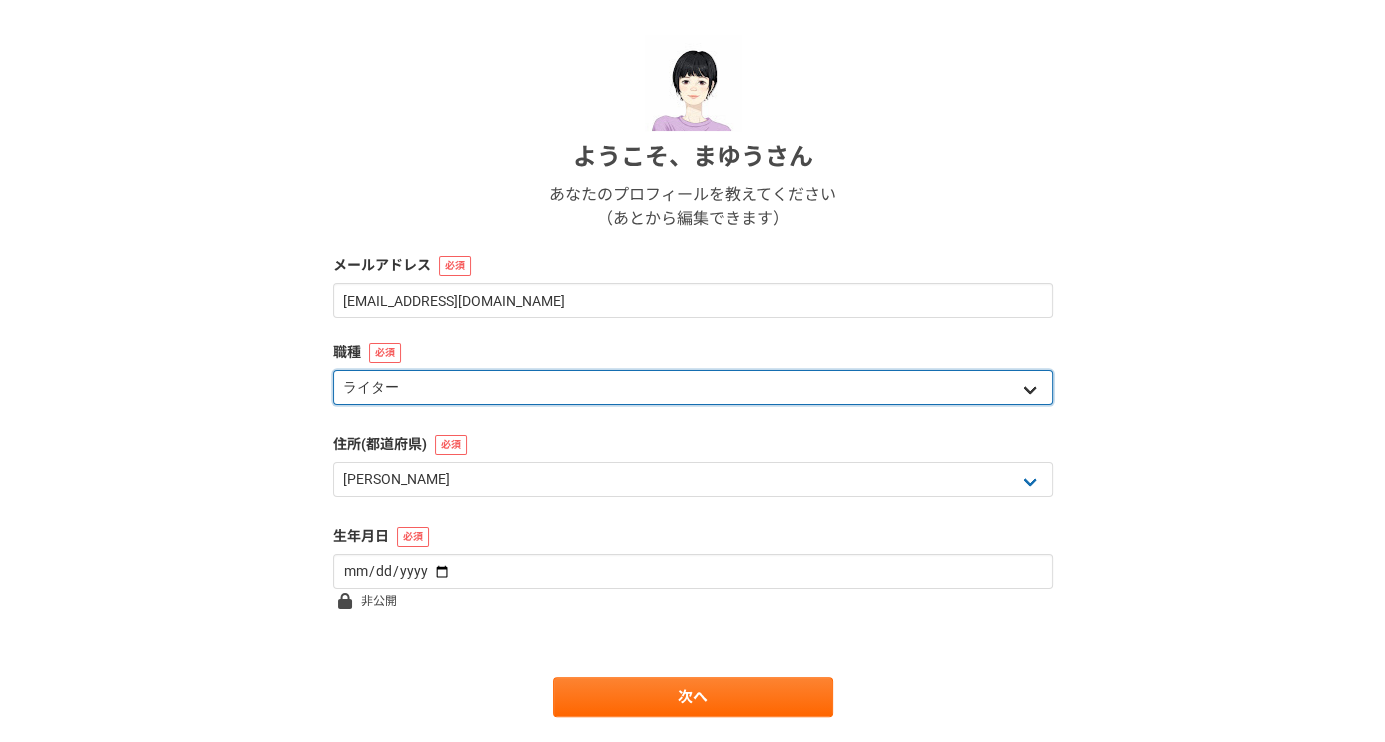 click on "エンジニア デザイナー ライター 営業 マーケティング 企画・事業開発 バックオフィス その他" at bounding box center (693, 387) 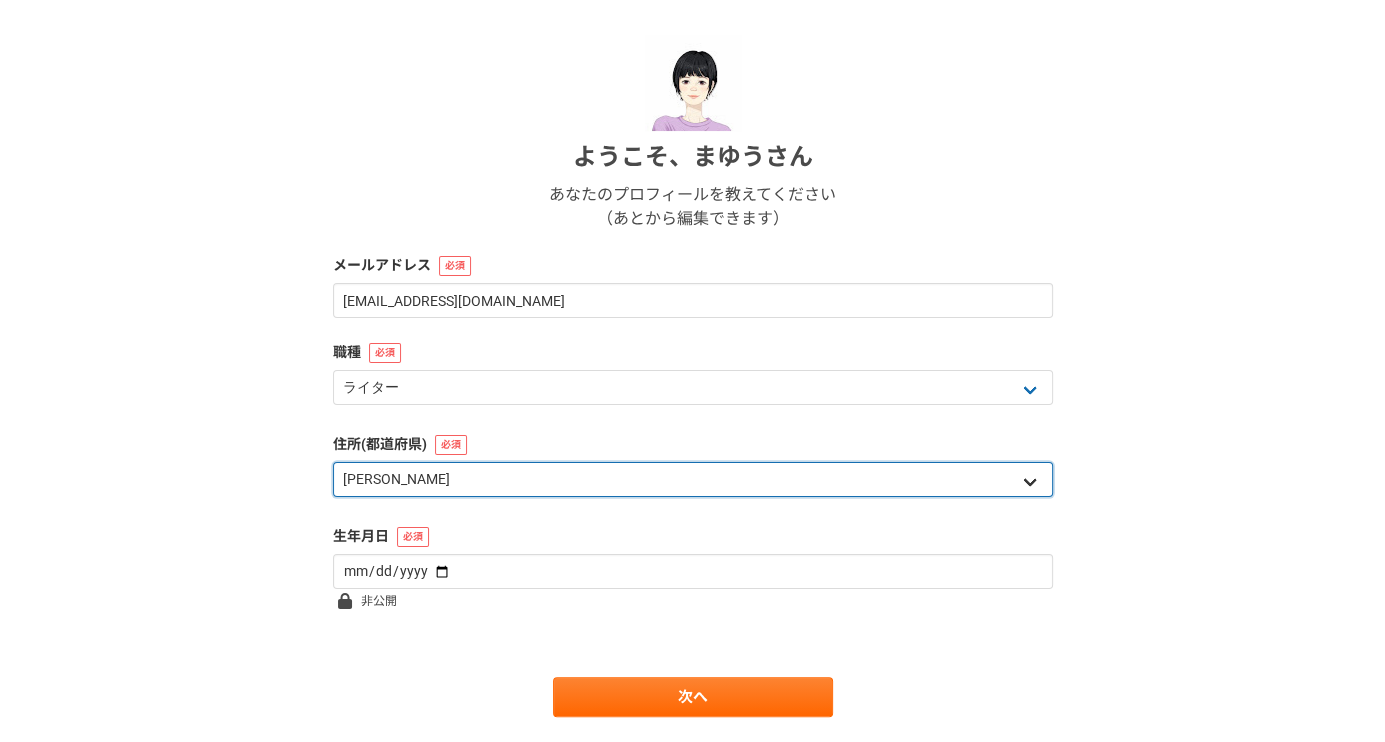 click on "北海道 青森県 岩手県 宮城県 秋田県 山形県 福島県 茨城県 栃木県 群馬県 埼玉県 千葉県 東京都 神奈川県 新潟県 富山県 石川県 福井県 山梨県 長野県 岐阜県 静岡県 愛知県 三重県 滋賀県 京都府 大阪府 兵庫県 奈良県 和歌山県 鳥取県 島根県 岡山県 広島県 山口県 徳島県 香川県 愛媛県 高知県 福岡県 佐賀県 長崎県 熊本県 大分県 宮崎県 鹿児島県 沖縄県 海外" at bounding box center [693, 479] 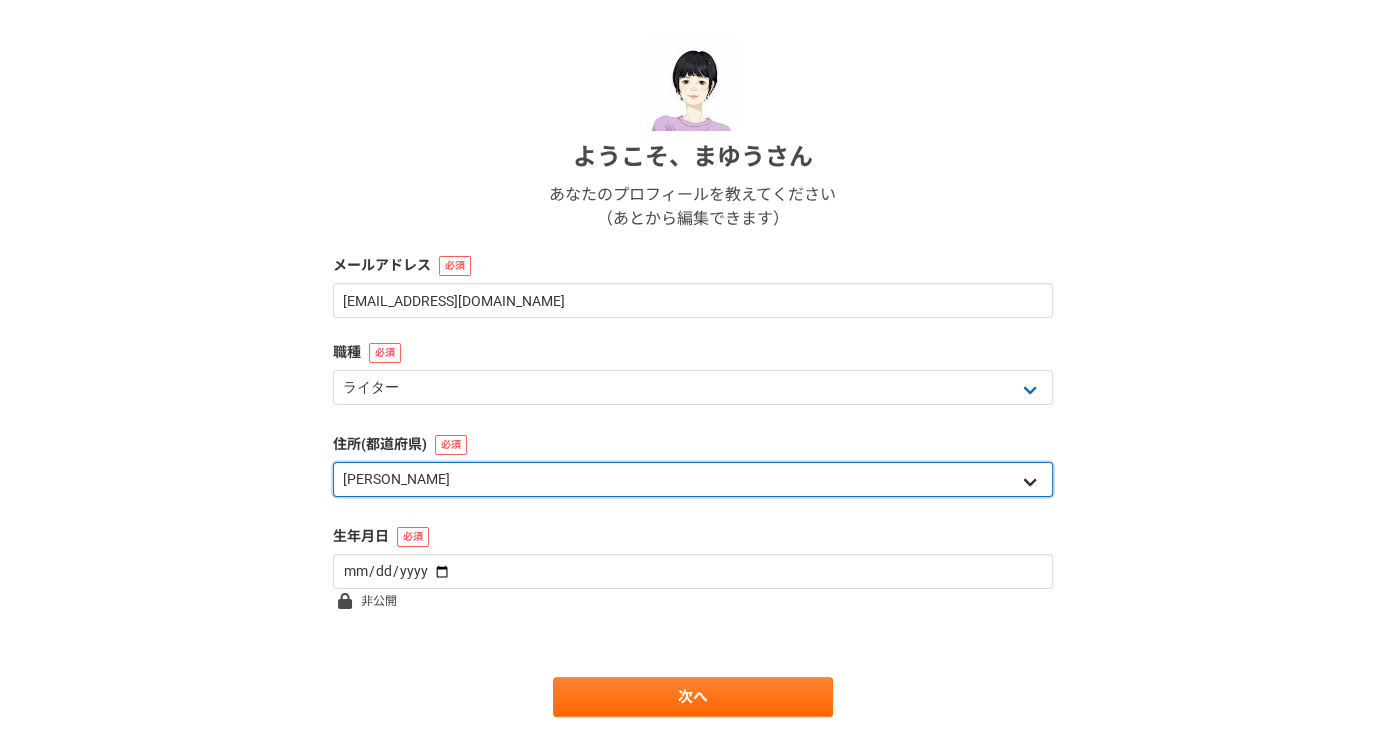 select on "23" 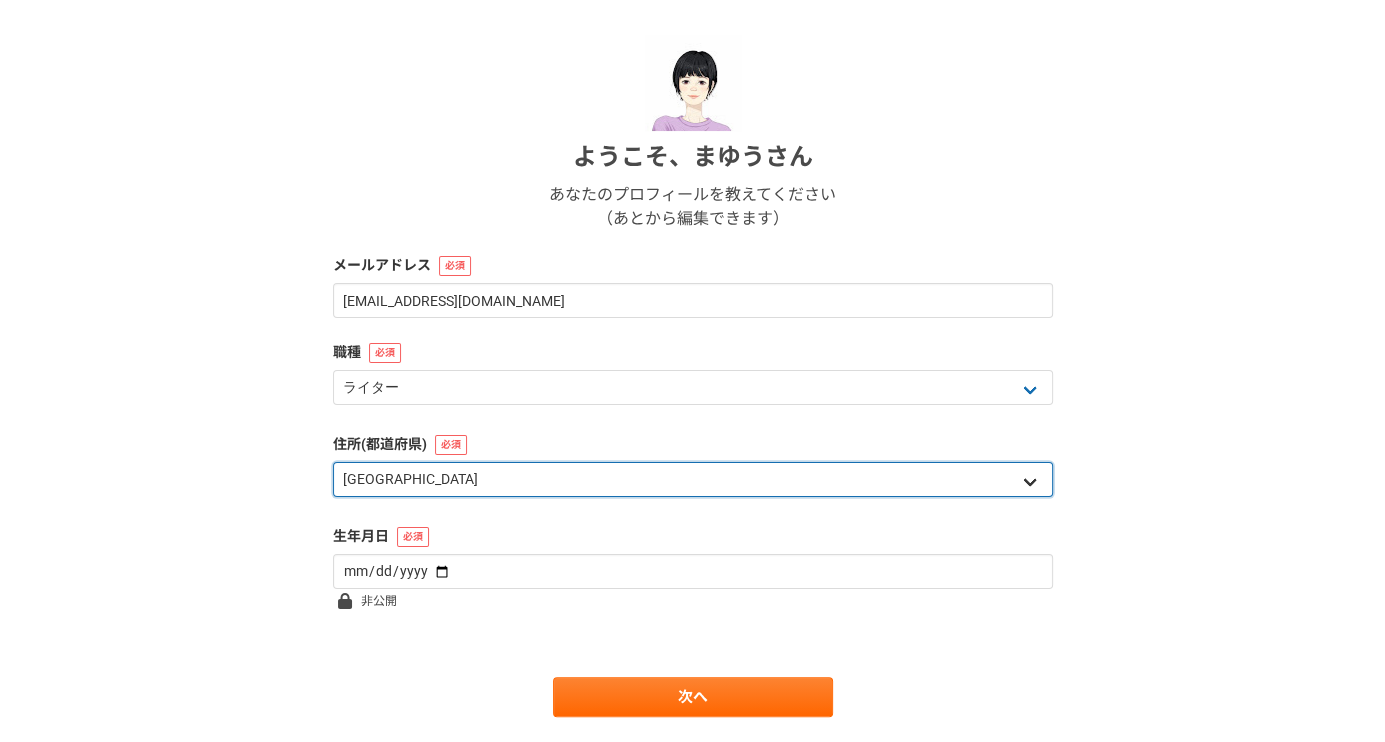 click on "北海道 青森県 岩手県 宮城県 秋田県 山形県 福島県 茨城県 栃木県 群馬県 埼玉県 千葉県 東京都 神奈川県 新潟県 富山県 石川県 福井県 山梨県 長野県 岐阜県 静岡県 愛知県 三重県 滋賀県 京都府 大阪府 兵庫県 奈良県 和歌山県 鳥取県 島根県 岡山県 広島県 山口県 徳島県 香川県 愛媛県 高知県 福岡県 佐賀県 長崎県 熊本県 大分県 宮崎県 鹿児島県 沖縄県 海外" at bounding box center [693, 479] 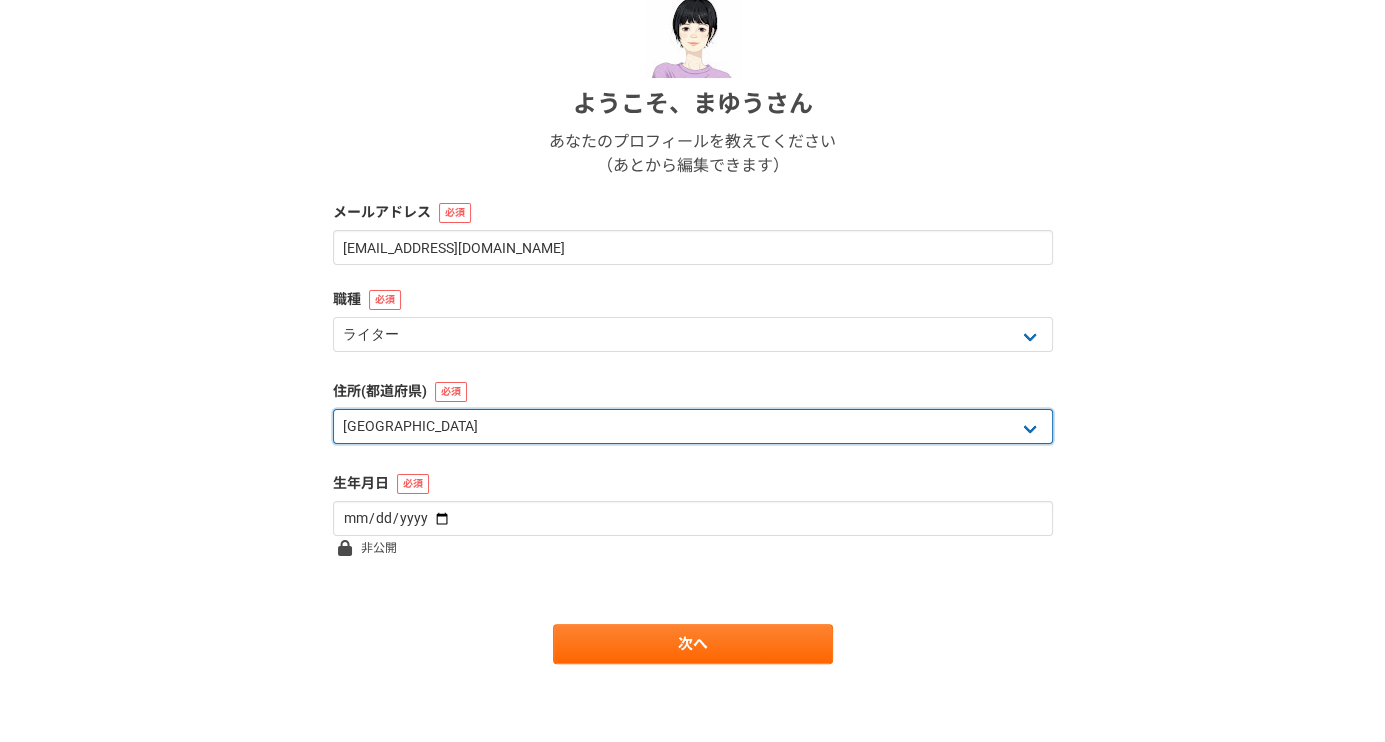 scroll, scrollTop: 254, scrollLeft: 0, axis: vertical 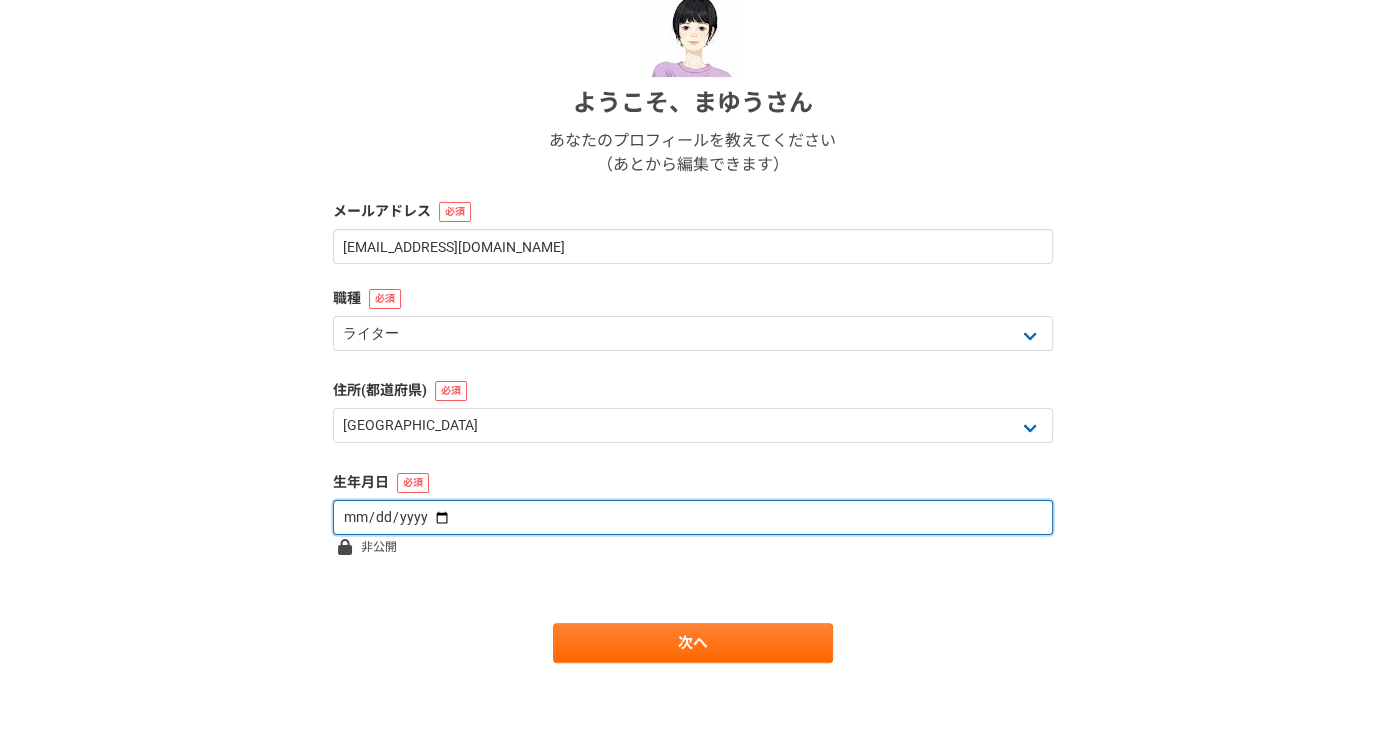 click at bounding box center [693, 517] 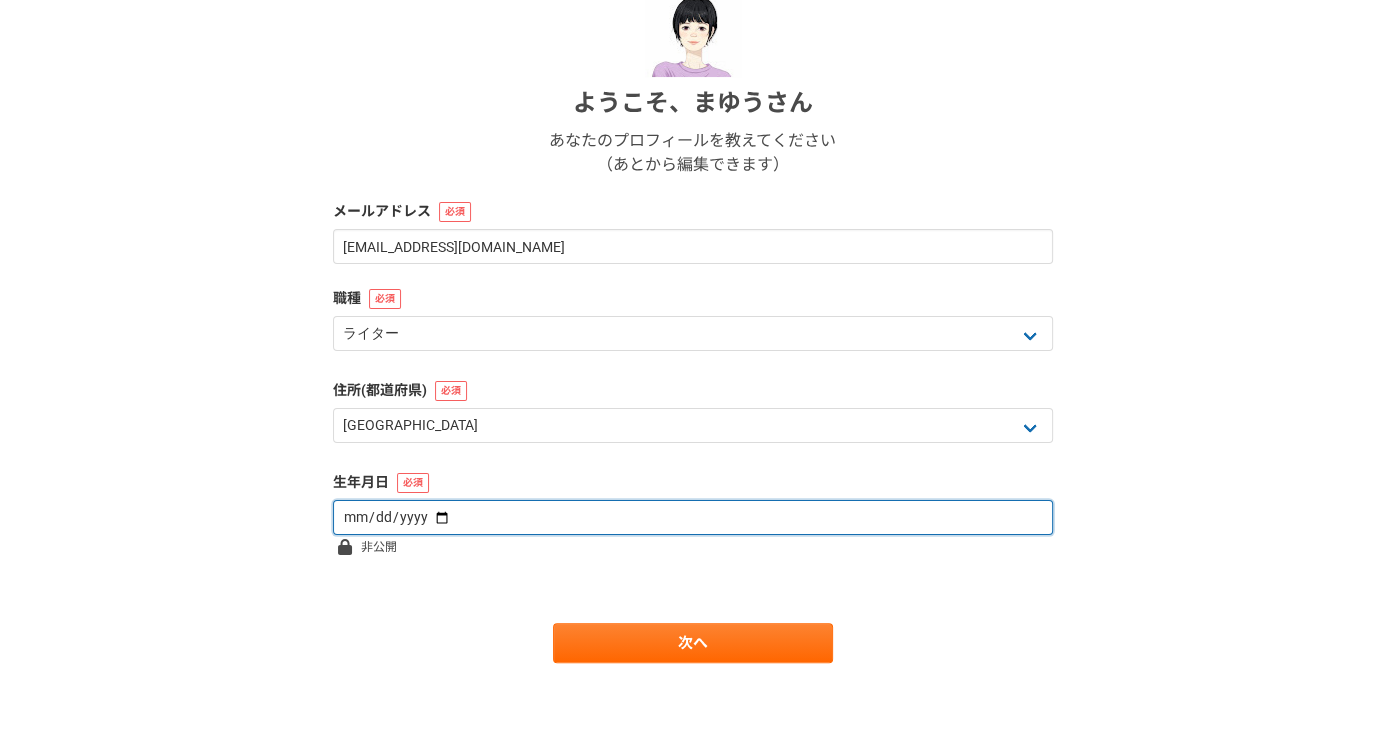 click at bounding box center [693, 517] 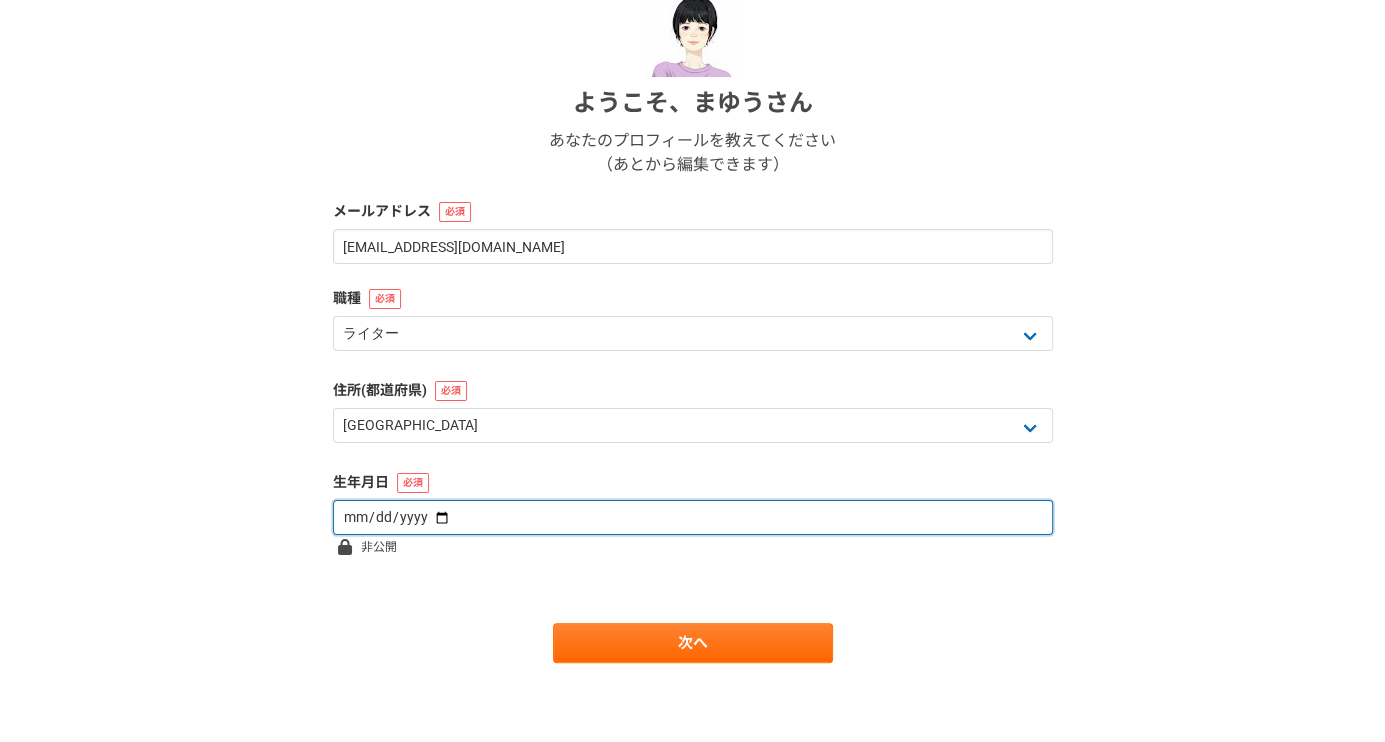 type on "1976-07-14" 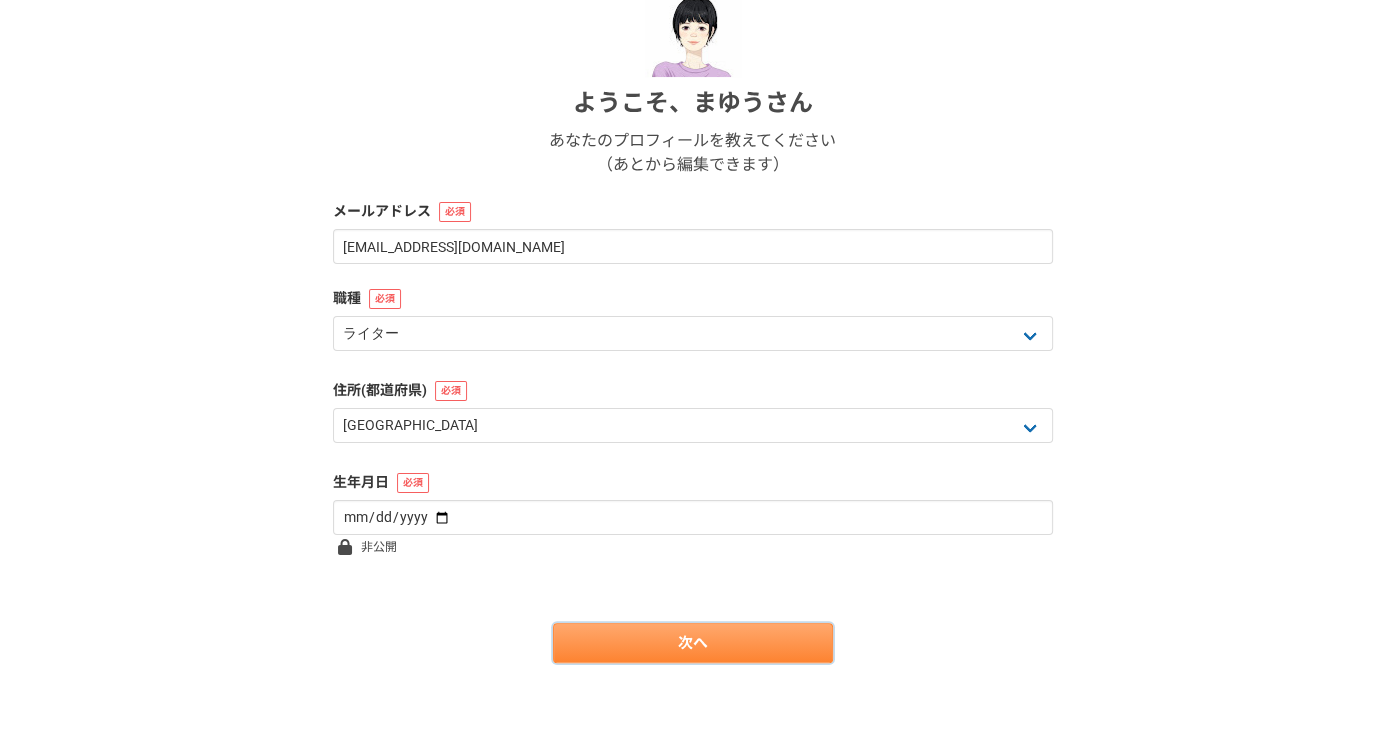 click on "次へ" at bounding box center [693, 643] 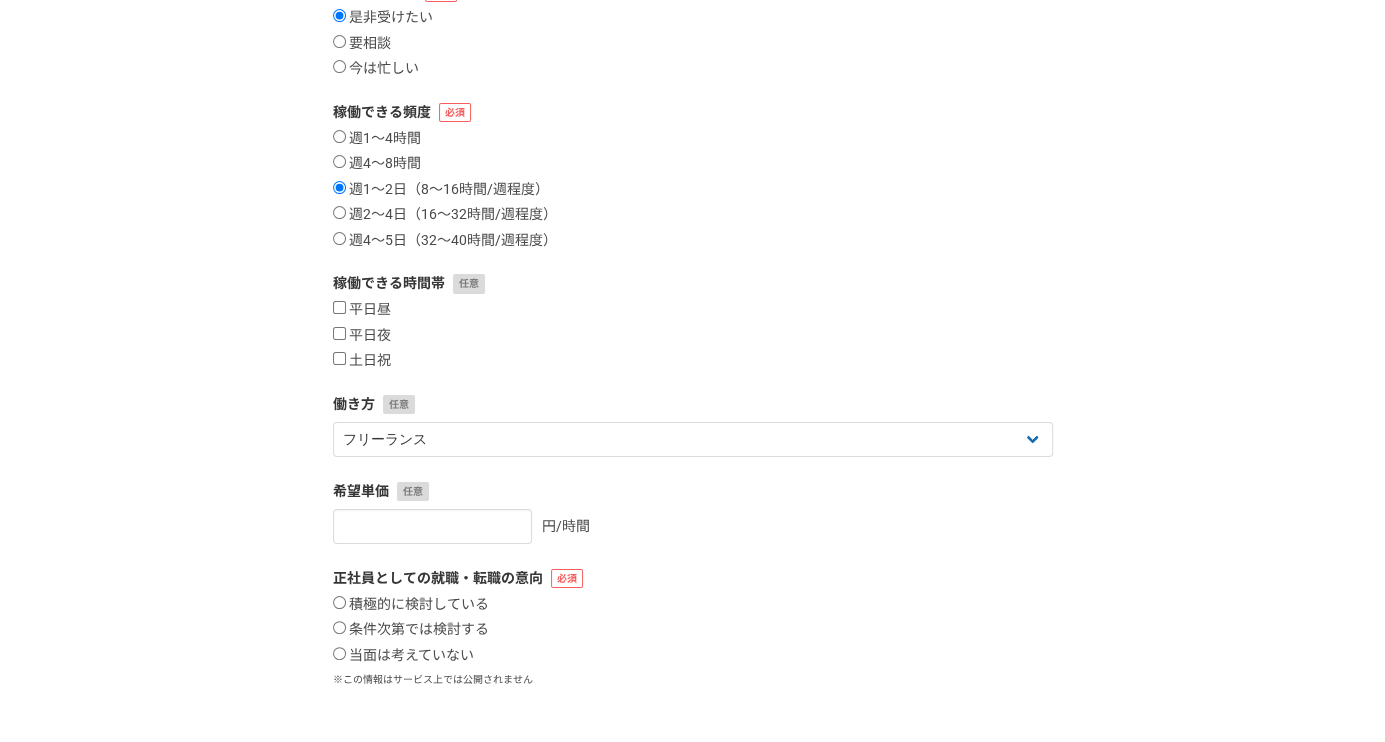 scroll, scrollTop: 0, scrollLeft: 0, axis: both 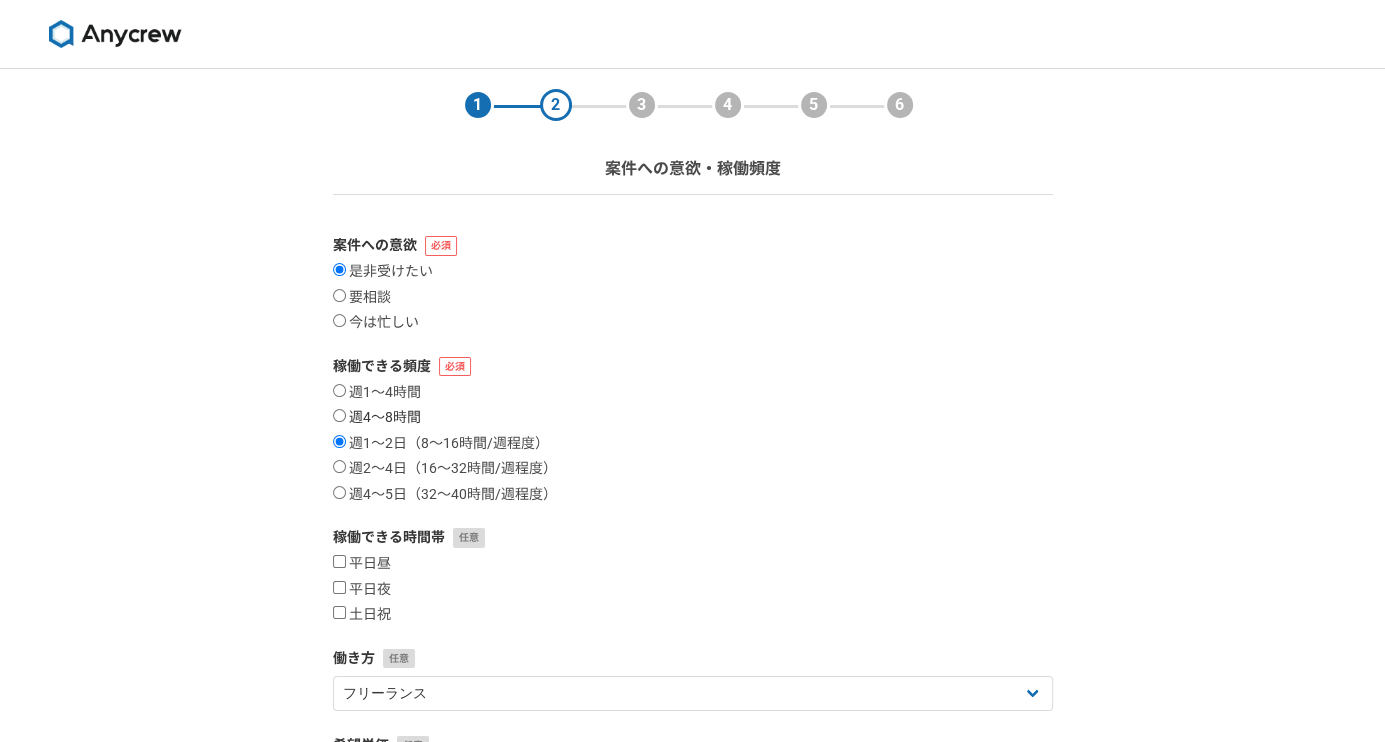 click on "週4〜8時間" at bounding box center [377, 418] 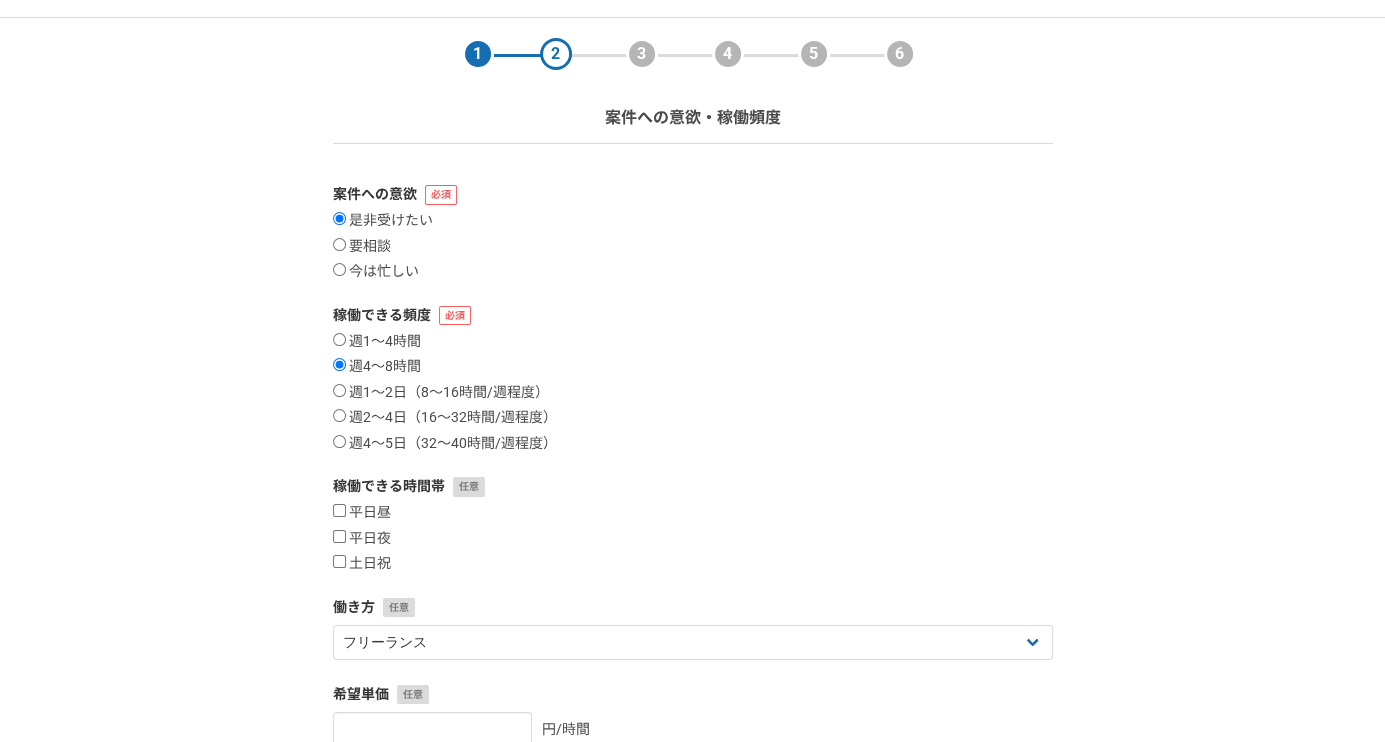 scroll, scrollTop: 100, scrollLeft: 0, axis: vertical 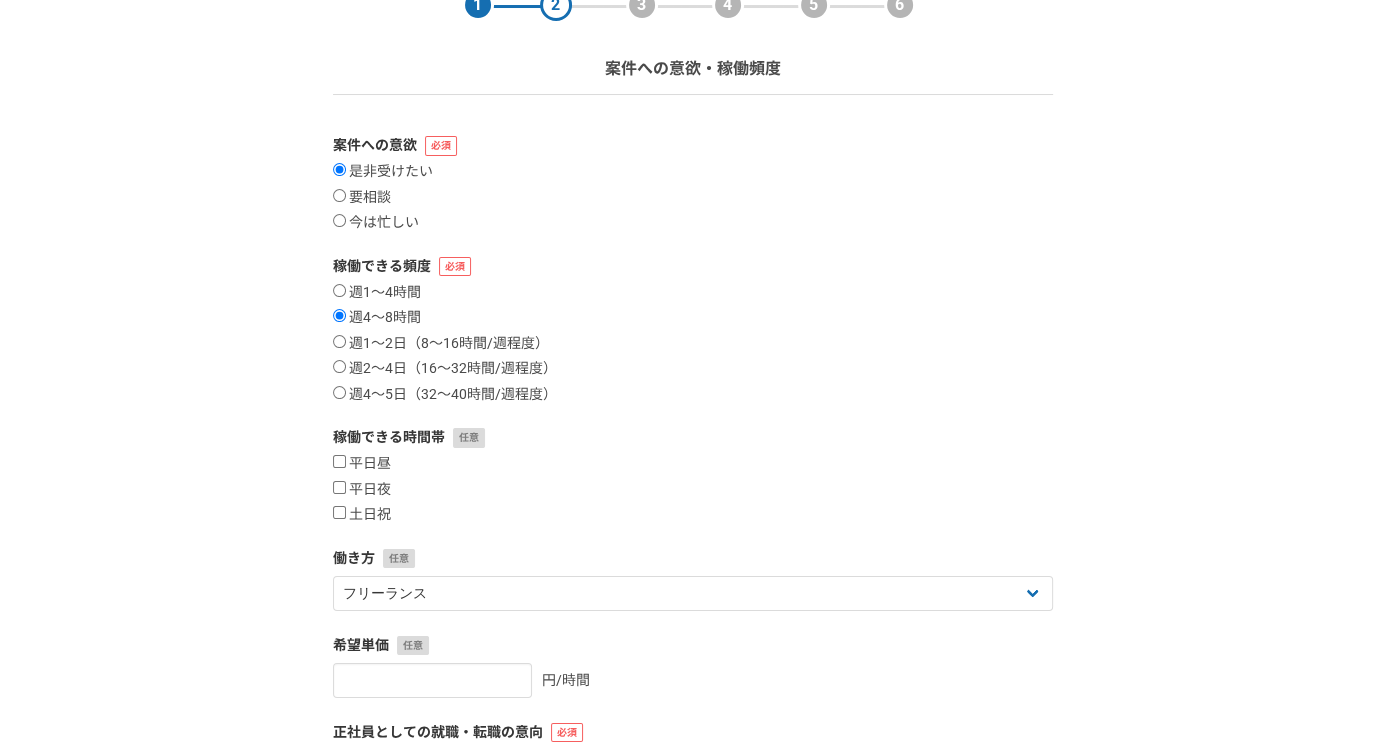click on "平日昼   平日夜   土日祝" at bounding box center [693, 489] 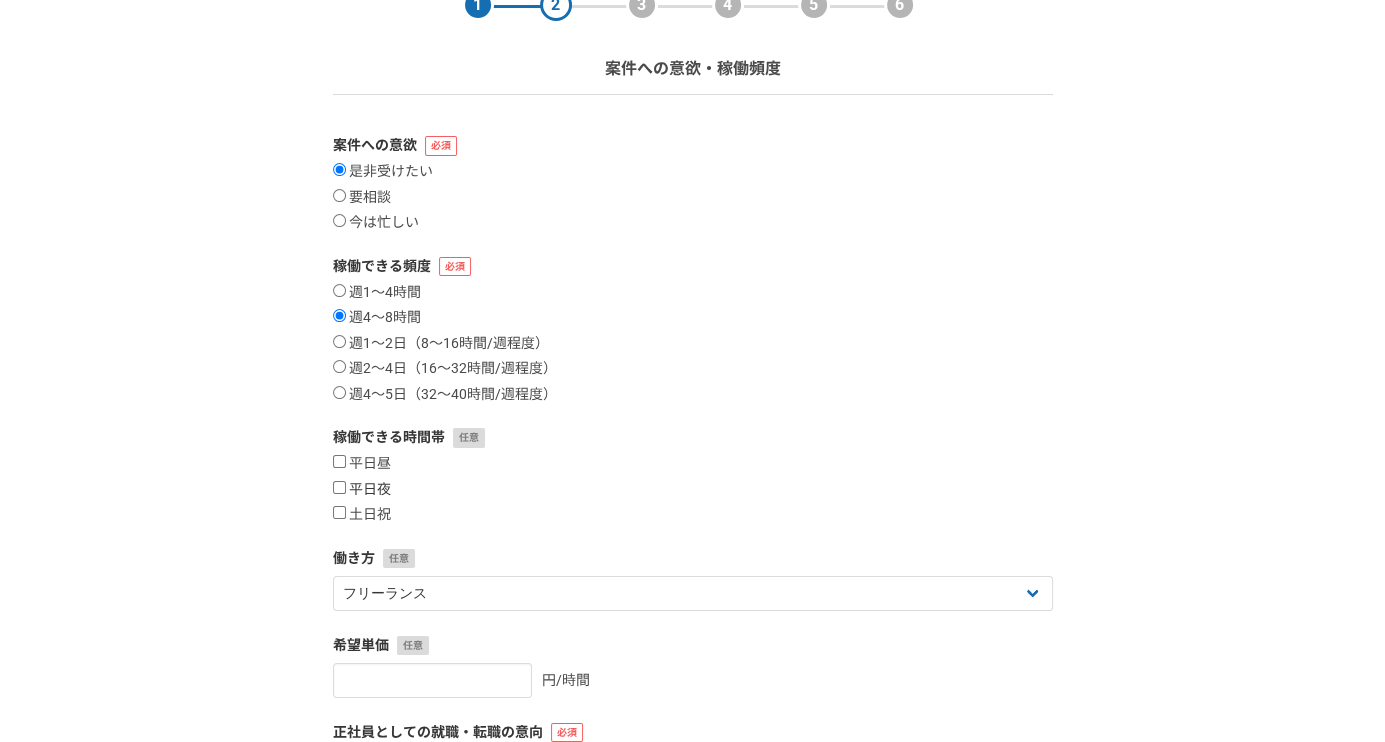 click on "平日夜" at bounding box center [339, 487] 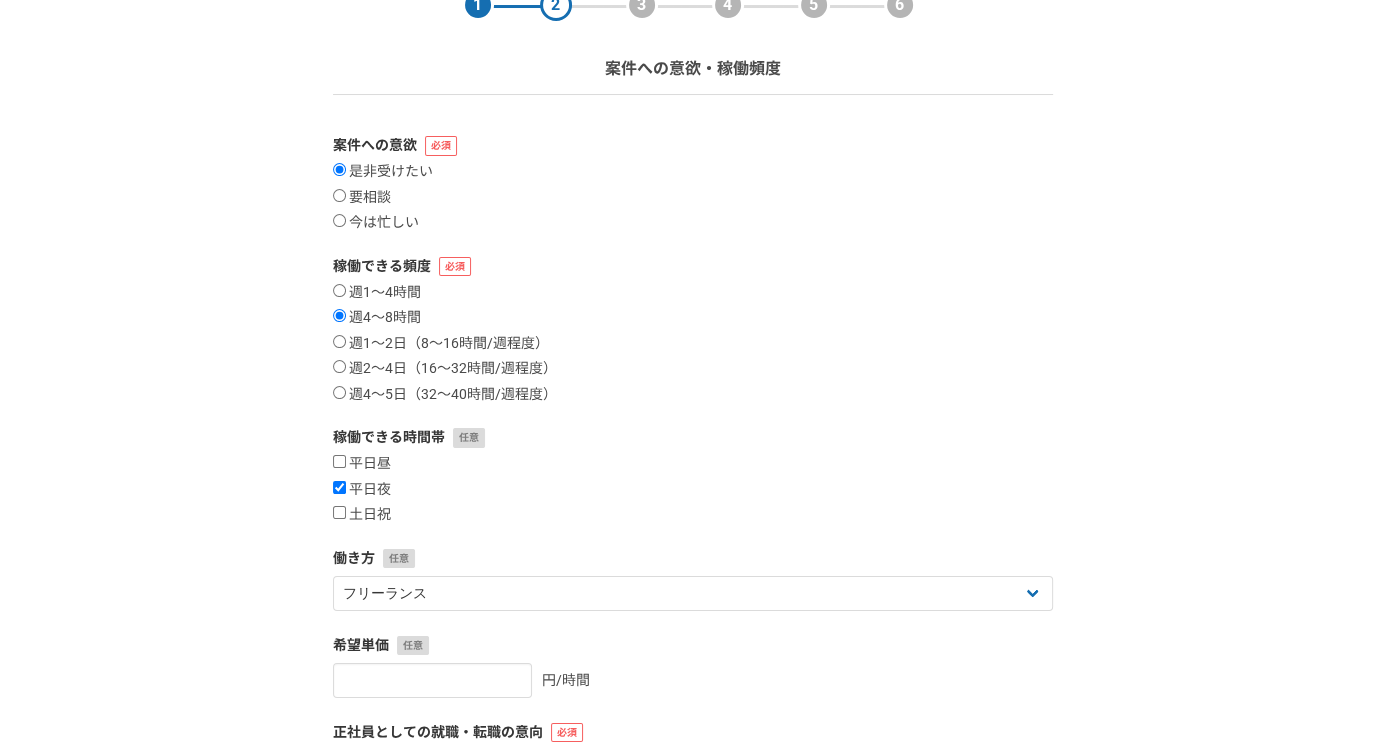 click on "平日昼   平日夜   土日祝" at bounding box center [693, 489] 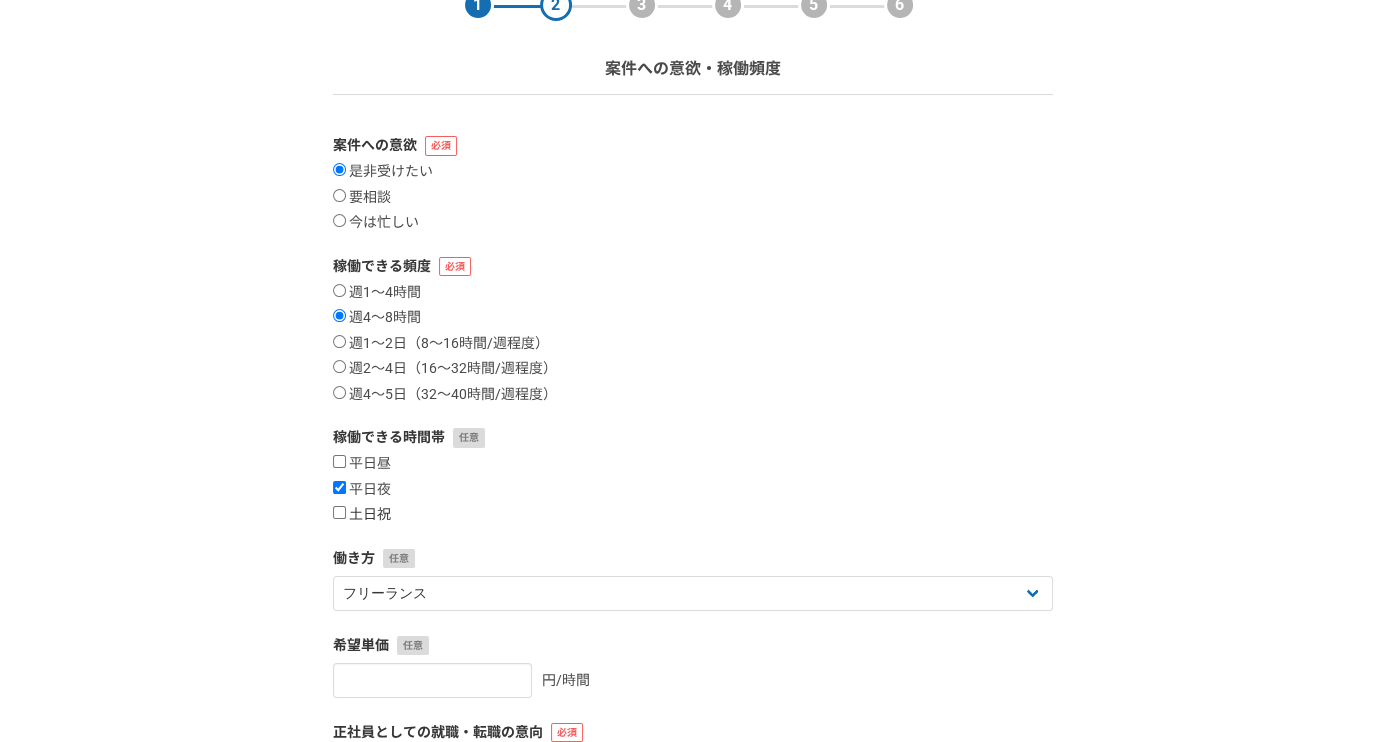 click on "土日祝" at bounding box center [362, 515] 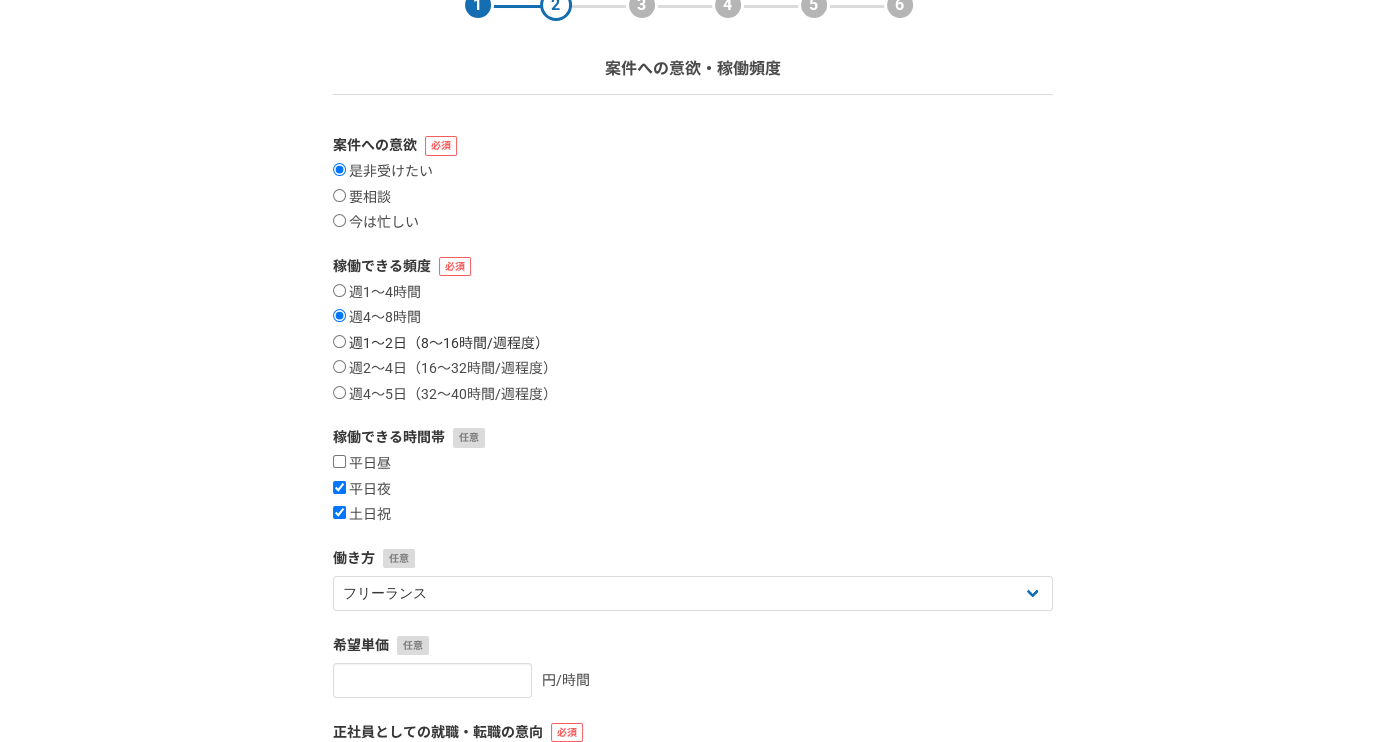 click on "週1〜2日（8〜16時間/週程度）" at bounding box center [339, 341] 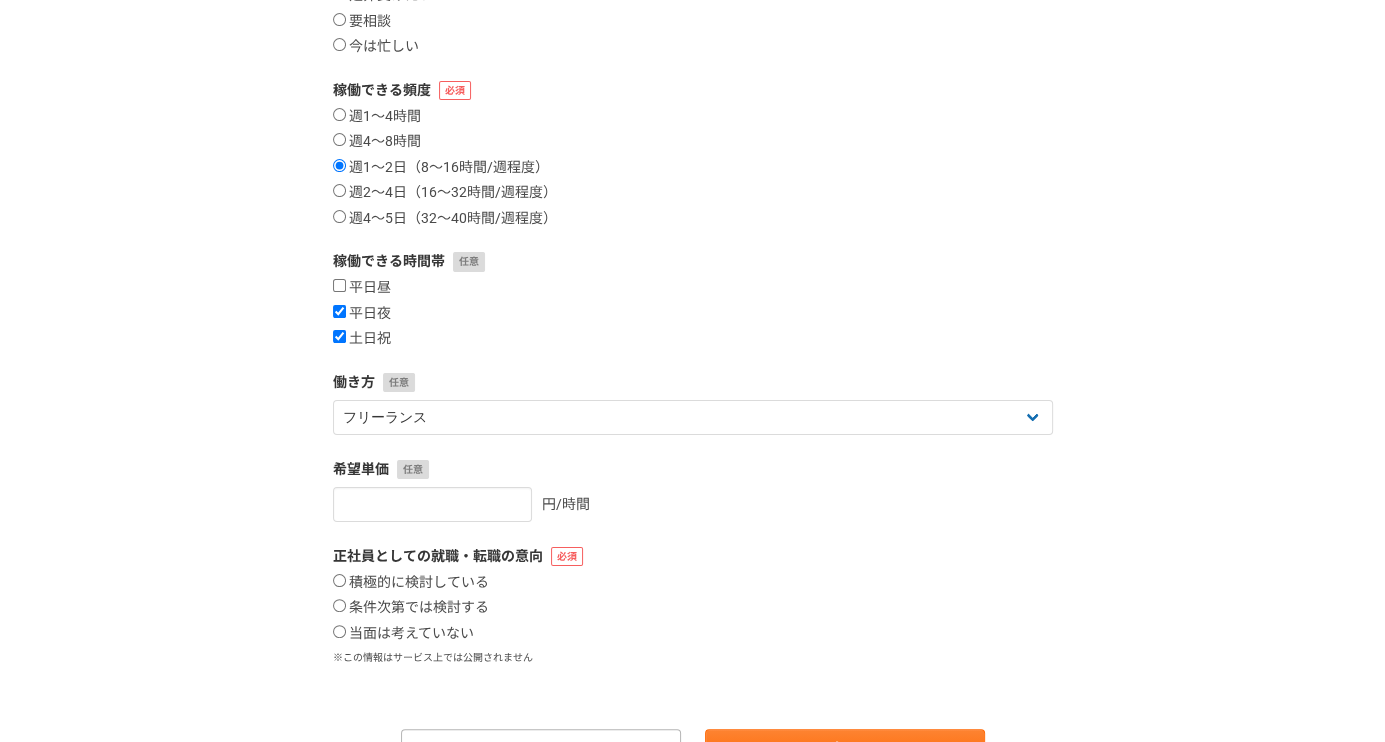 scroll, scrollTop: 300, scrollLeft: 0, axis: vertical 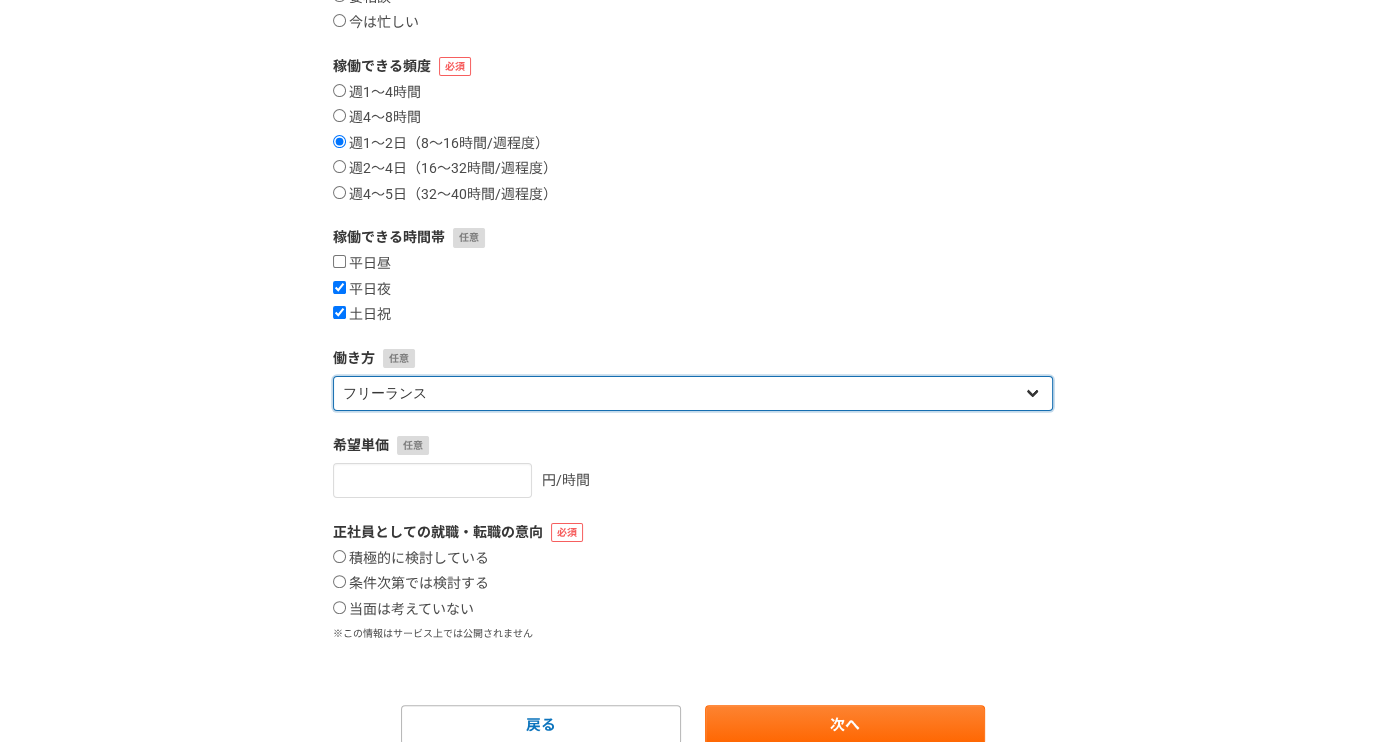 click on "フリーランス 副業 その他" at bounding box center (693, 393) 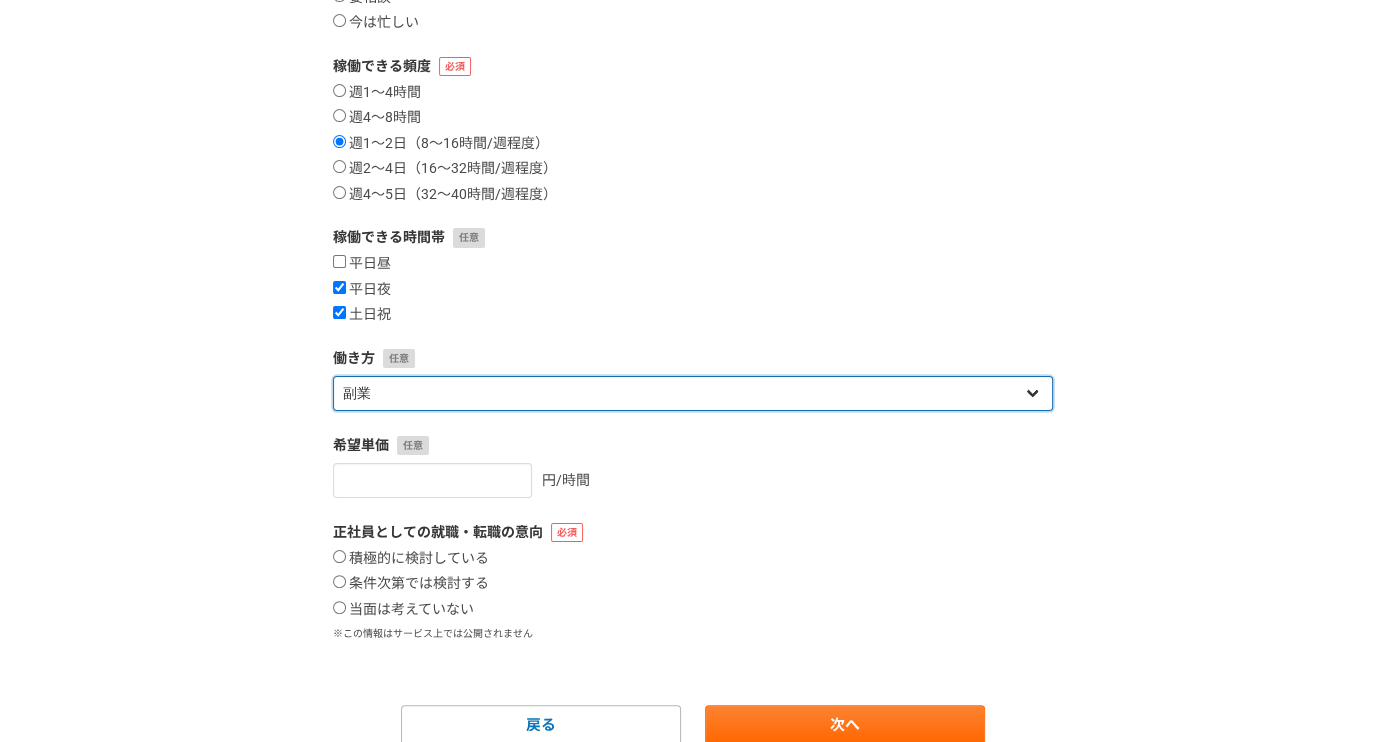 click on "フリーランス 副業 その他" at bounding box center (693, 393) 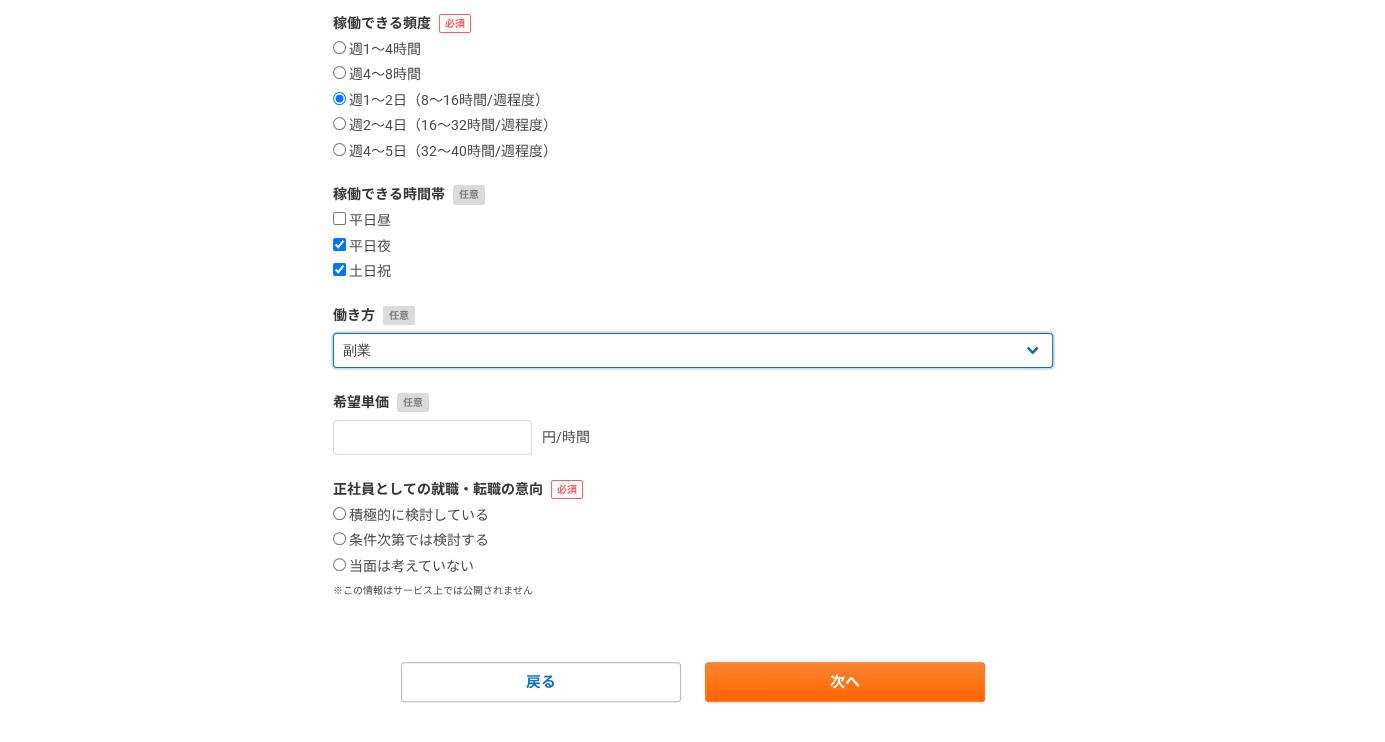 scroll, scrollTop: 382, scrollLeft: 0, axis: vertical 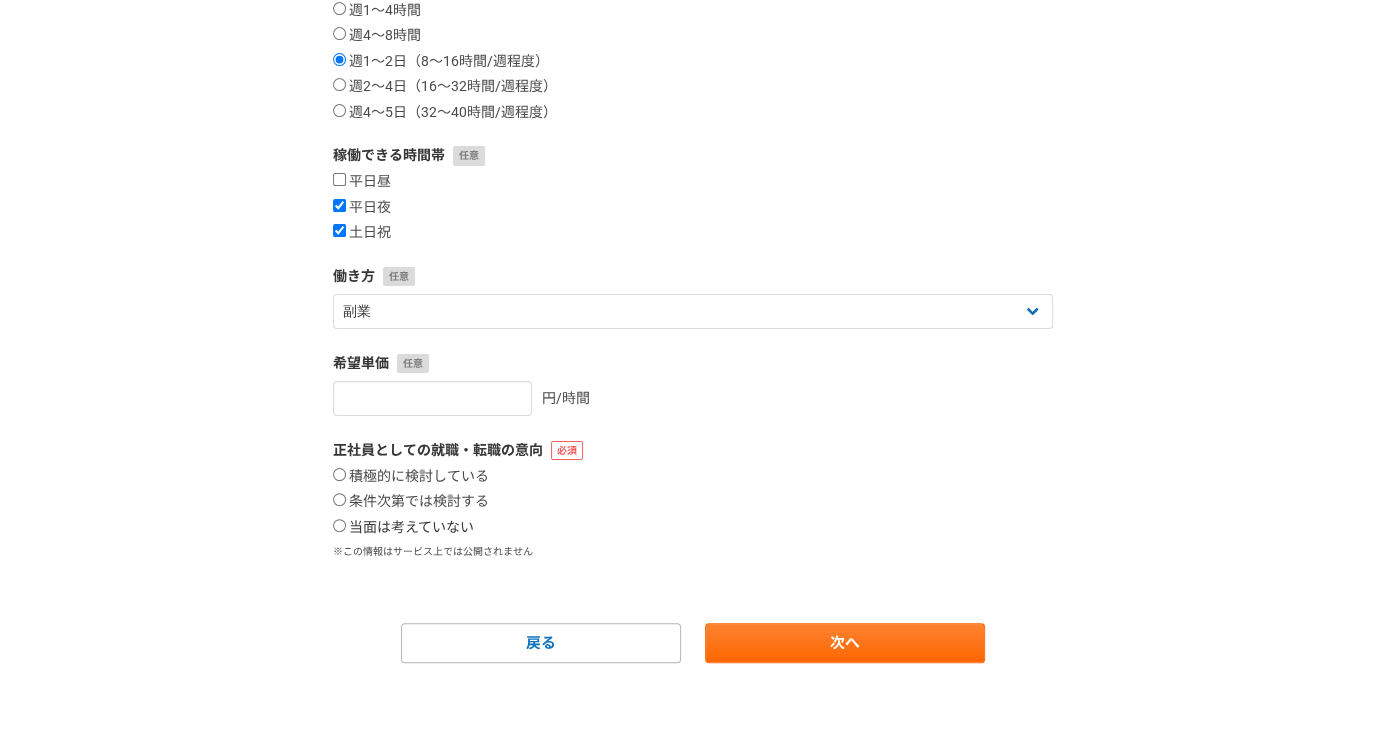 click on "当面は考えていない" at bounding box center (403, 528) 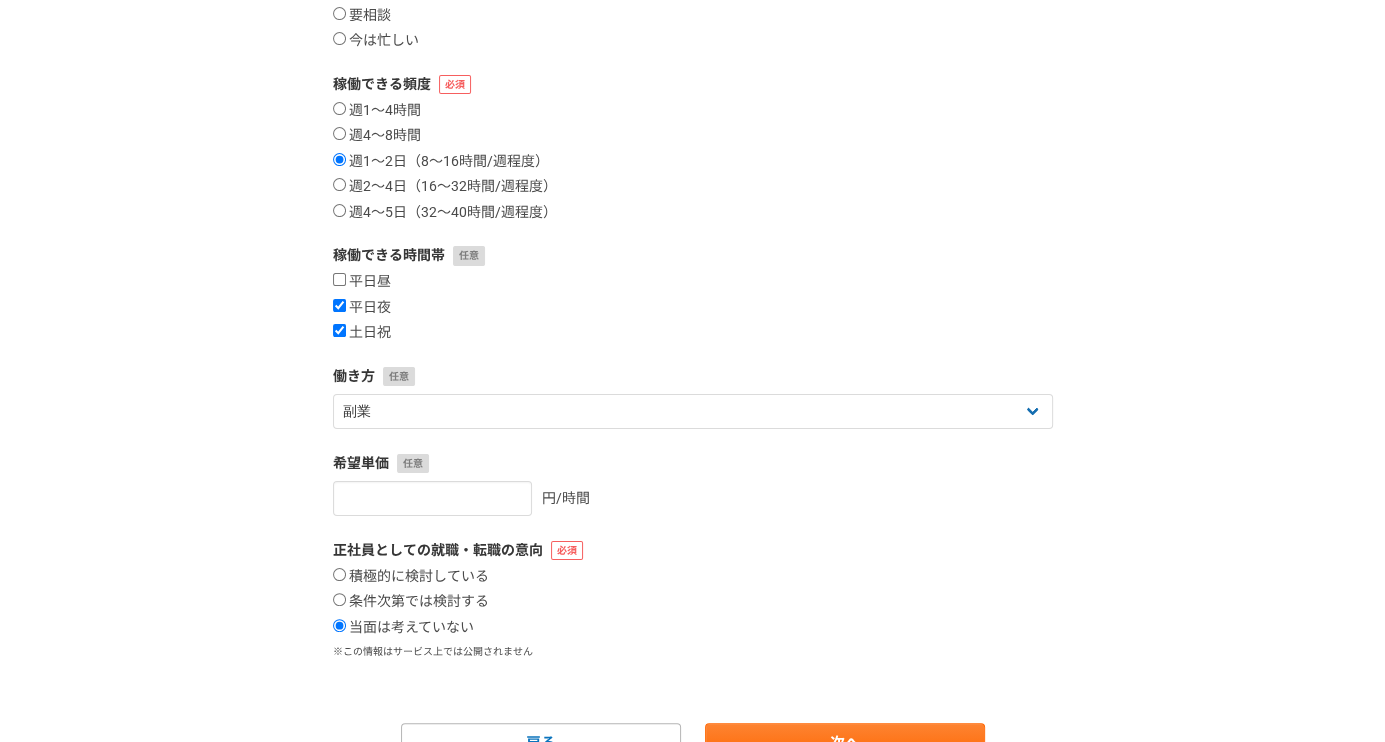 scroll, scrollTop: 382, scrollLeft: 0, axis: vertical 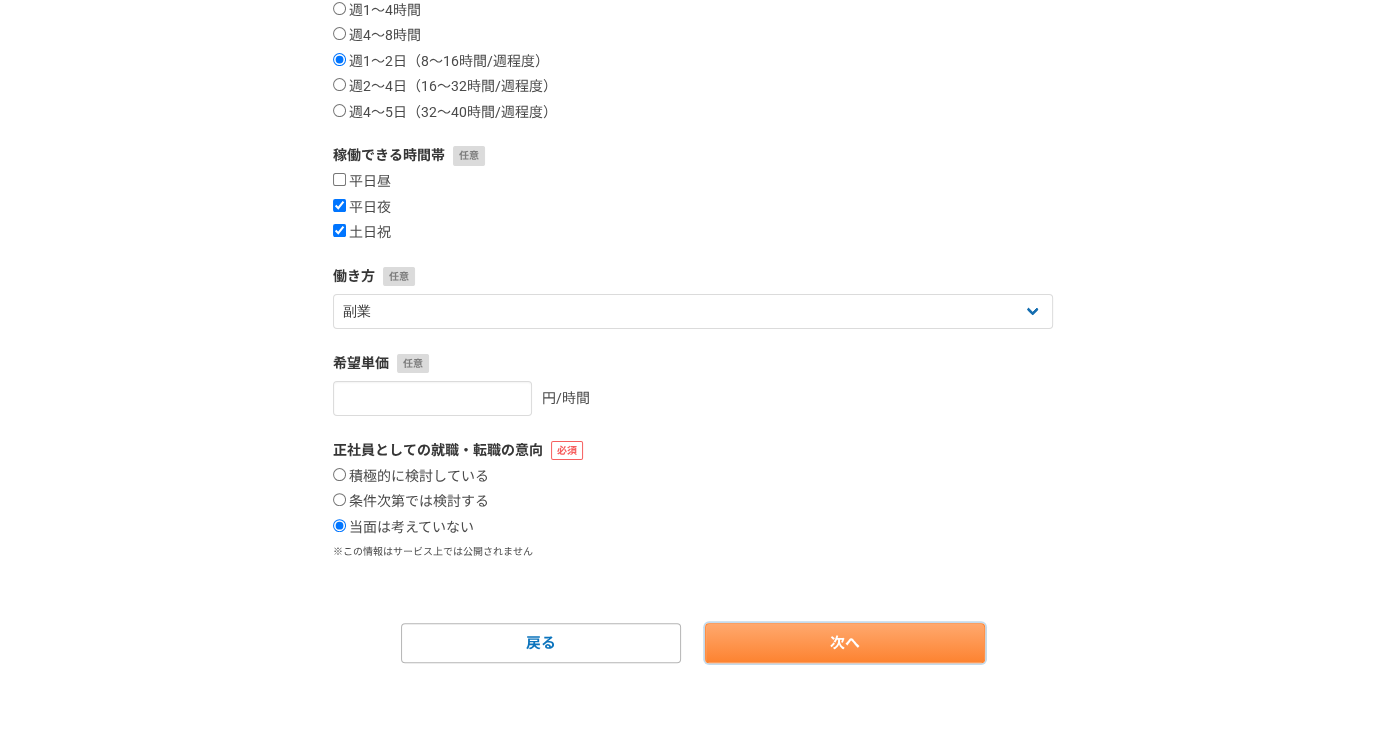 click on "次へ" at bounding box center (845, 643) 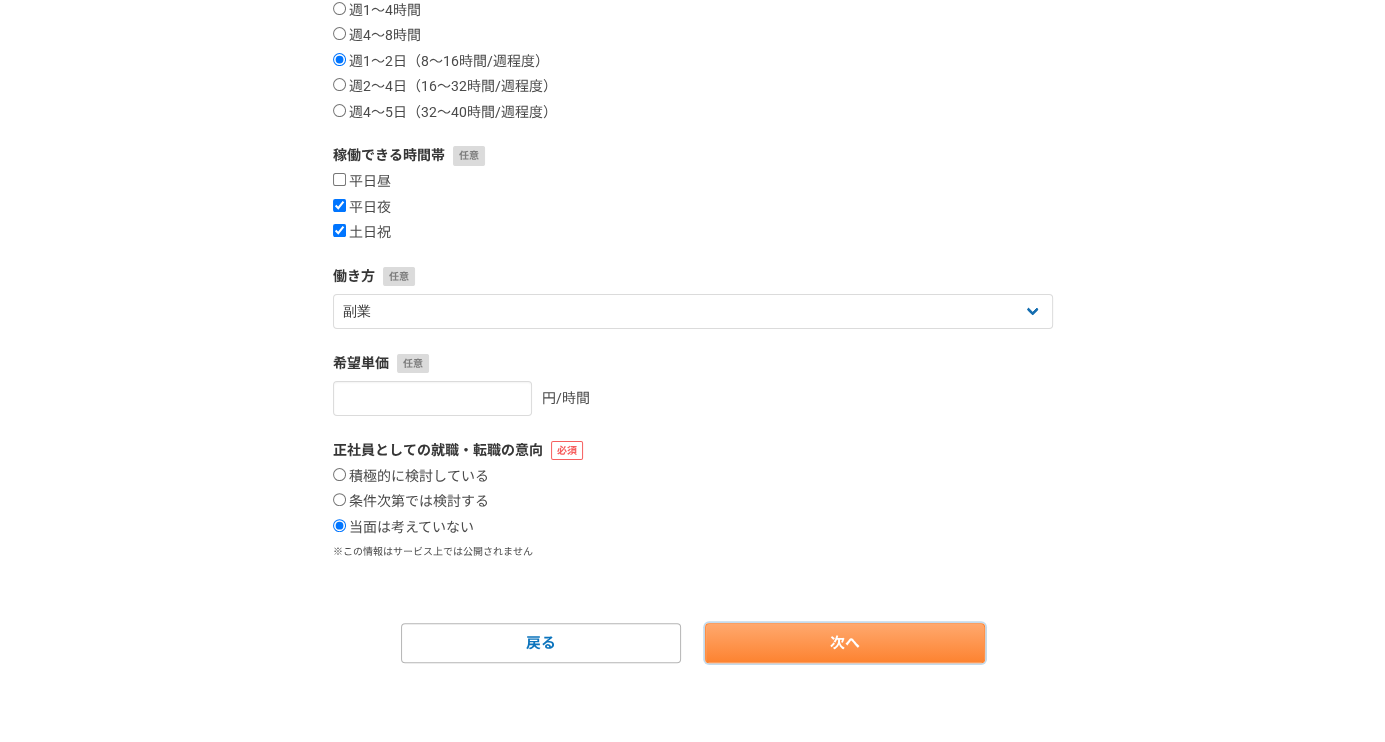 select 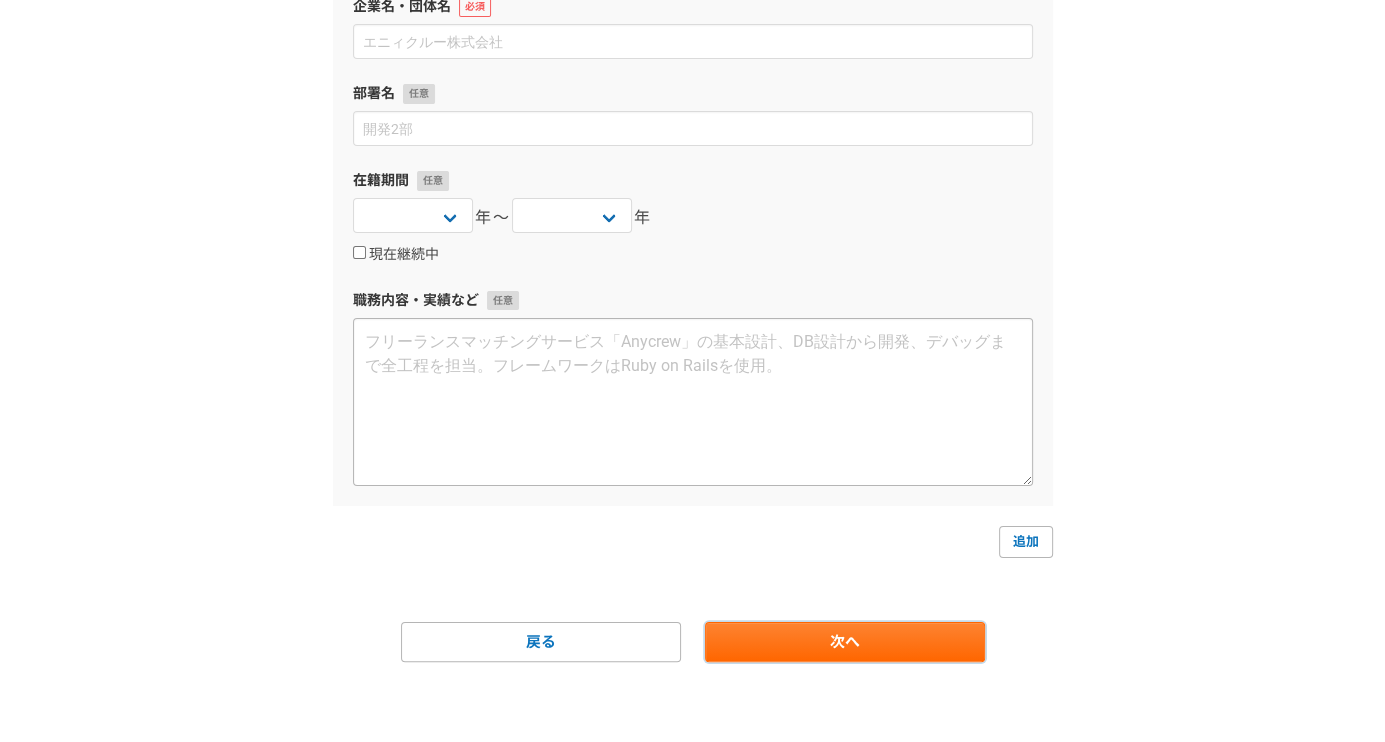 scroll, scrollTop: 0, scrollLeft: 0, axis: both 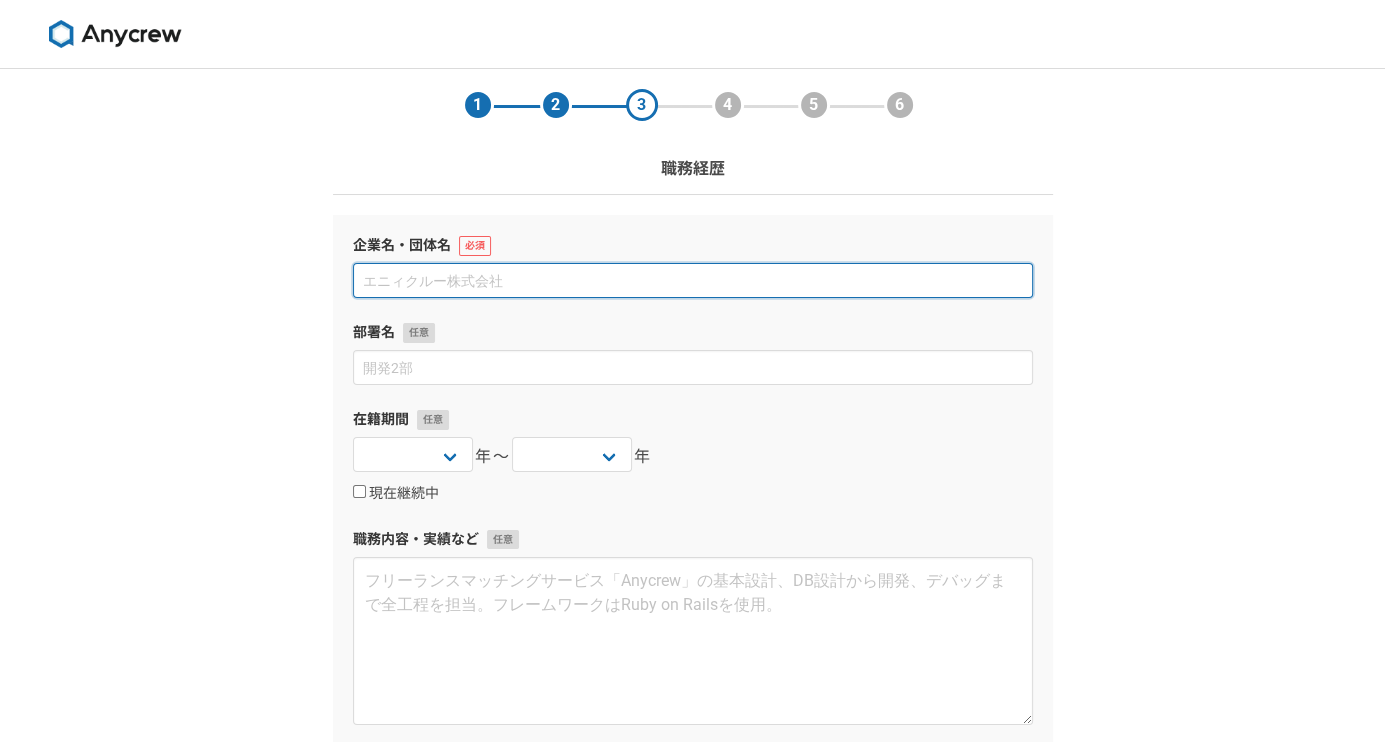 click at bounding box center [693, 280] 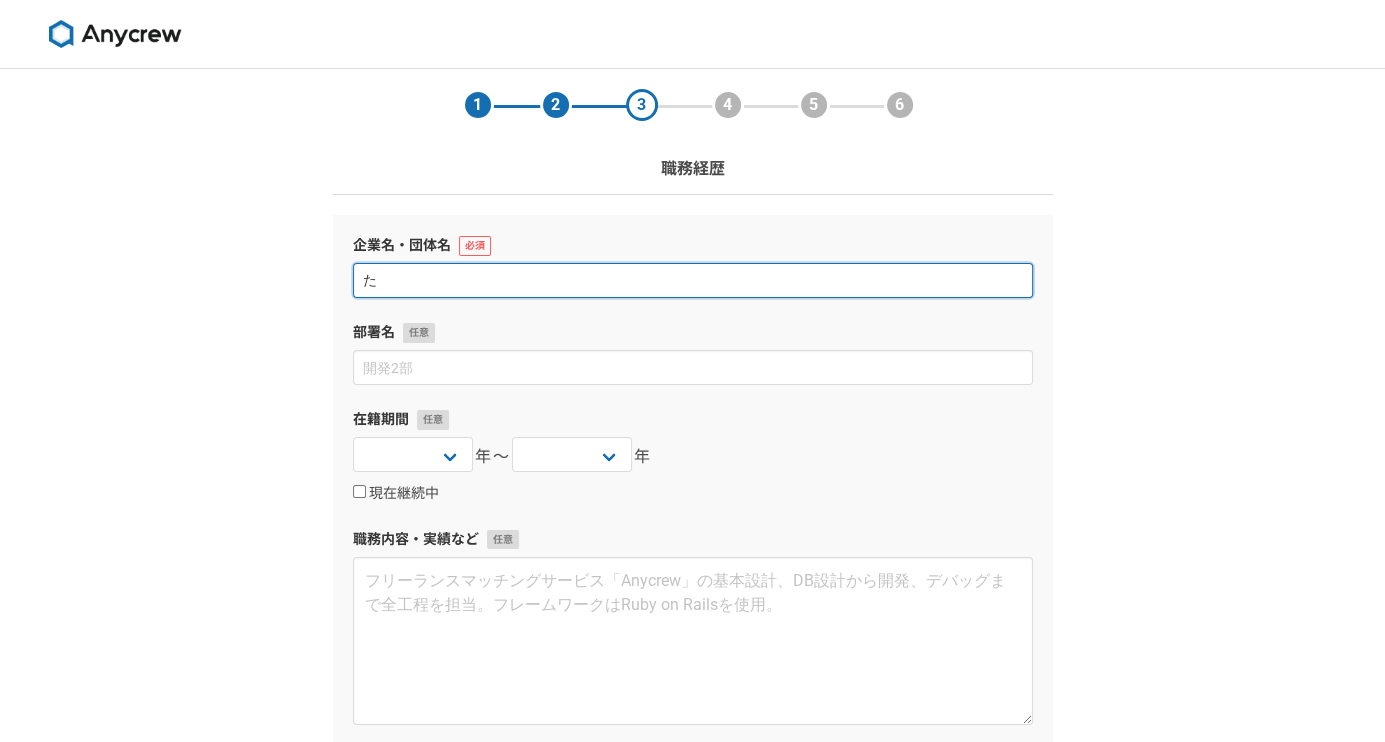 scroll, scrollTop: 28, scrollLeft: 0, axis: vertical 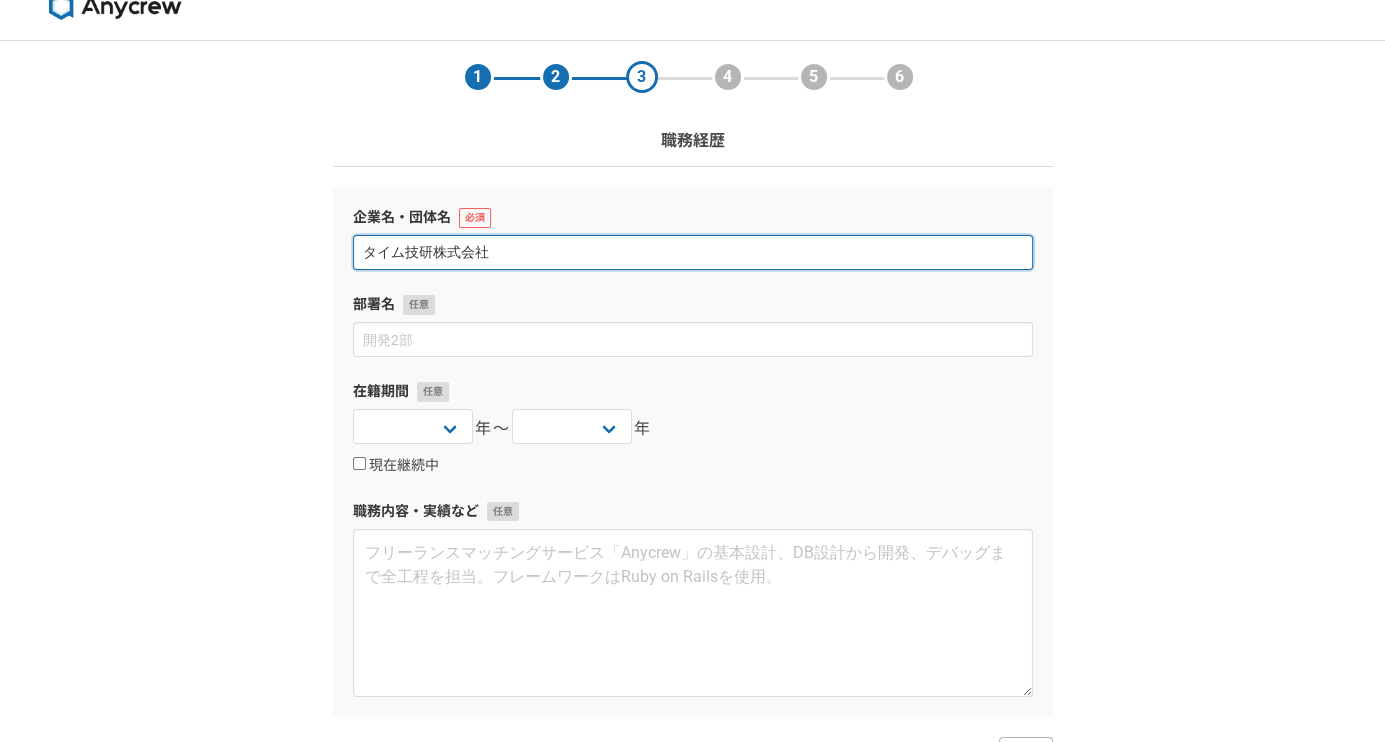 type on "タイム技研株式会社" 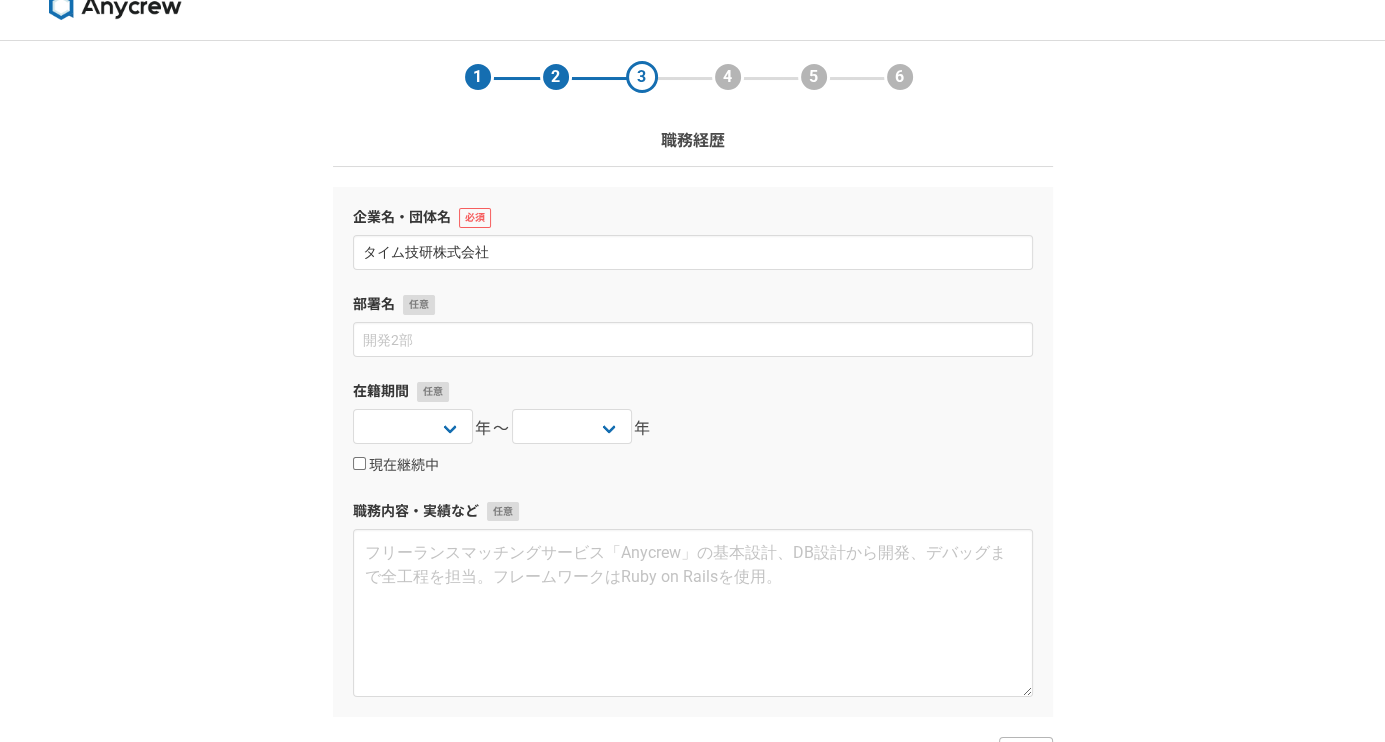 click on "1 2 3 4 5 6 職務経歴 企業名・団体名 タイム技研株式会社 部署名 在籍期間 2025 2024 2023 2022 2021 2020 2019 2018 2017 2016 2015 2014 2013 2012 2011 2010 2009 2008 2007 2006 2005 2004 2003 2002 2001 2000 1999 1998 1997 1996 1995 1994 1993 1992 1991 1990 1989 1988 1987 1986 1985 1984 1983 1982 1981 1980 1979 1978 1977 1976 年〜 2025 2024 2023 2022 2021 2020 2019 2018 2017 2016 2015 2014 2013 2012 2011 2010 2009 2008 2007 2006 2005 2004 2003 2002 2001 2000 1999 1998 1997 1996 1995 1994 1993 1992 1991 1990 1989 1988 1987 1986 1985 1984 1983 1982 1981 1980 1979 1978 1977 1976 年   現在継続中 職務内容・実績など 追加 戻る 次へ" at bounding box center (692, 497) 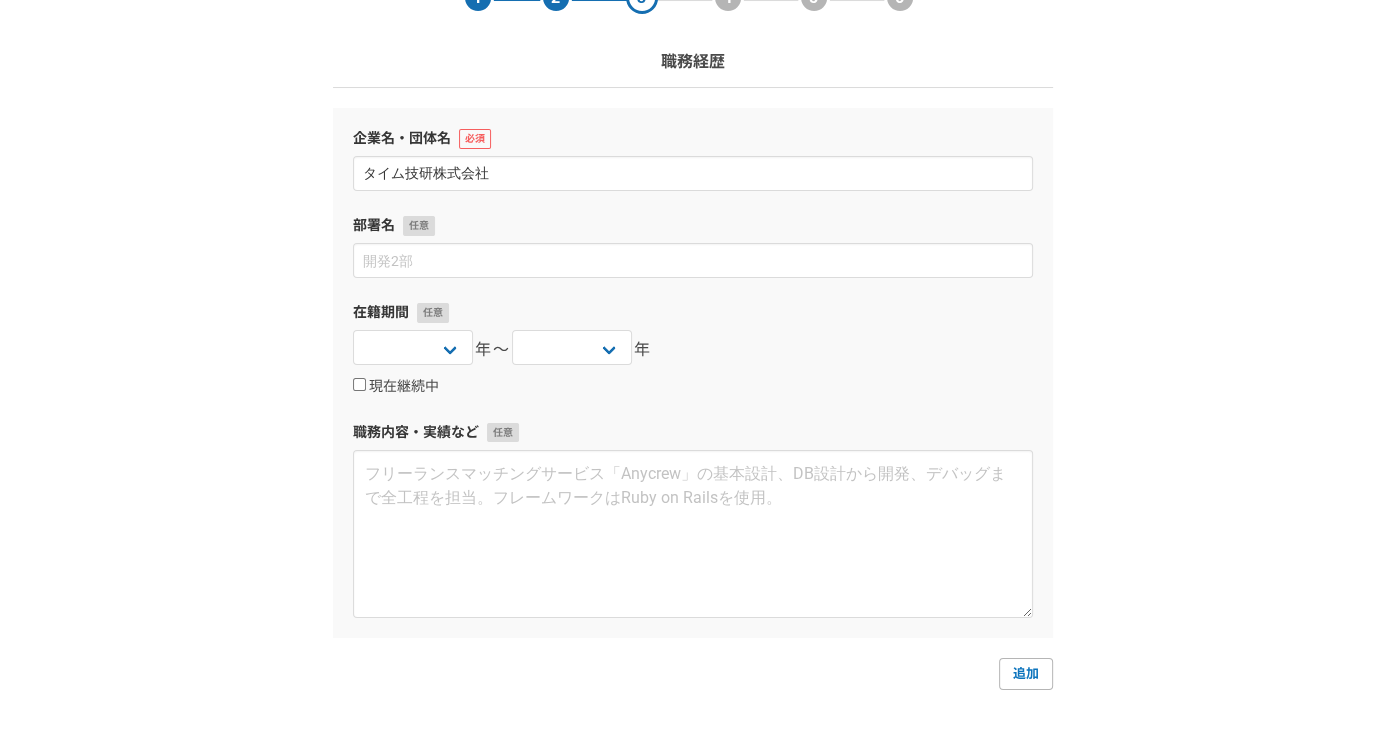 scroll, scrollTop: 228, scrollLeft: 0, axis: vertical 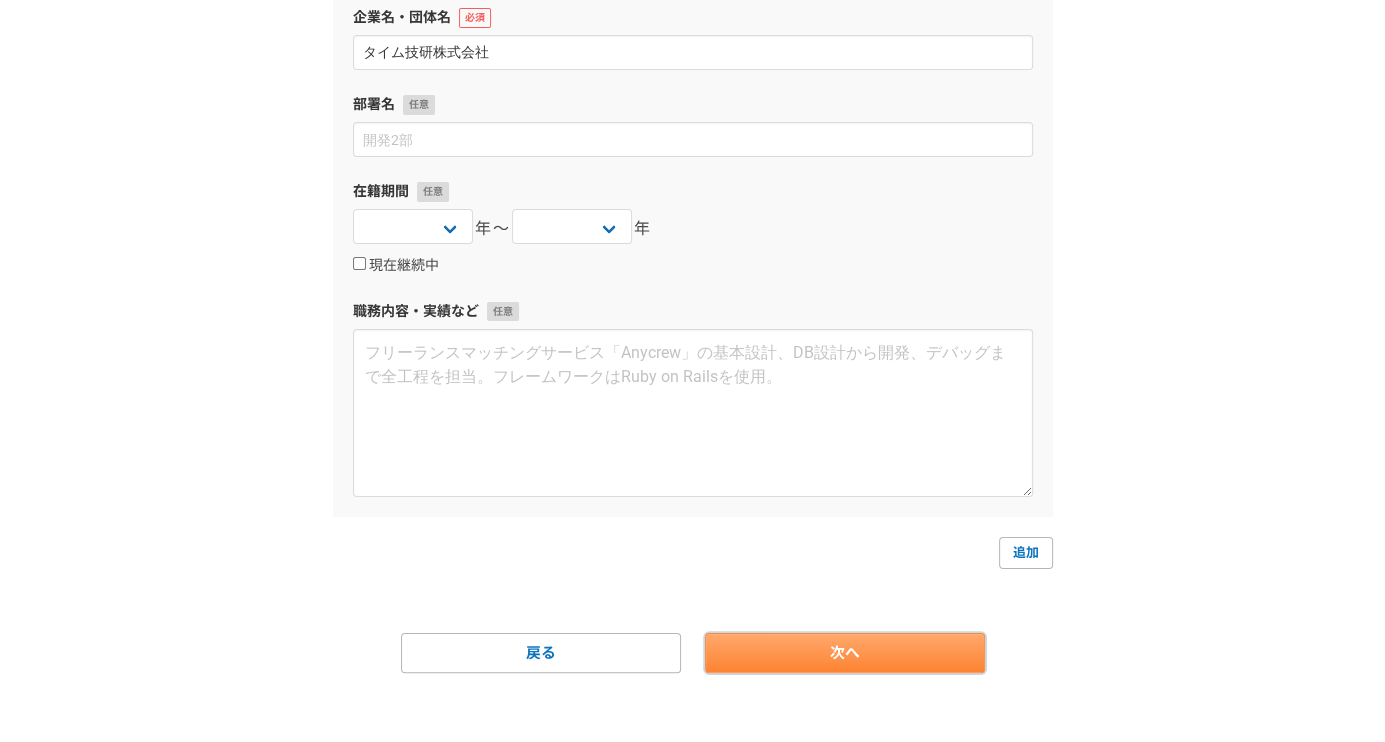 click on "次へ" at bounding box center [845, 653] 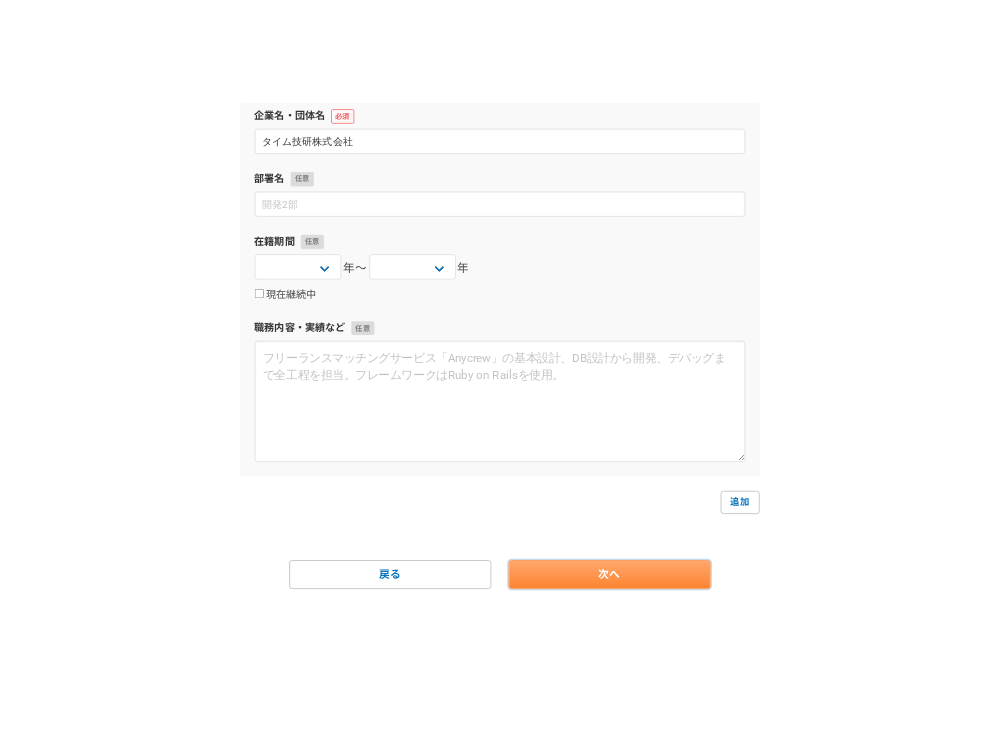 scroll, scrollTop: 0, scrollLeft: 0, axis: both 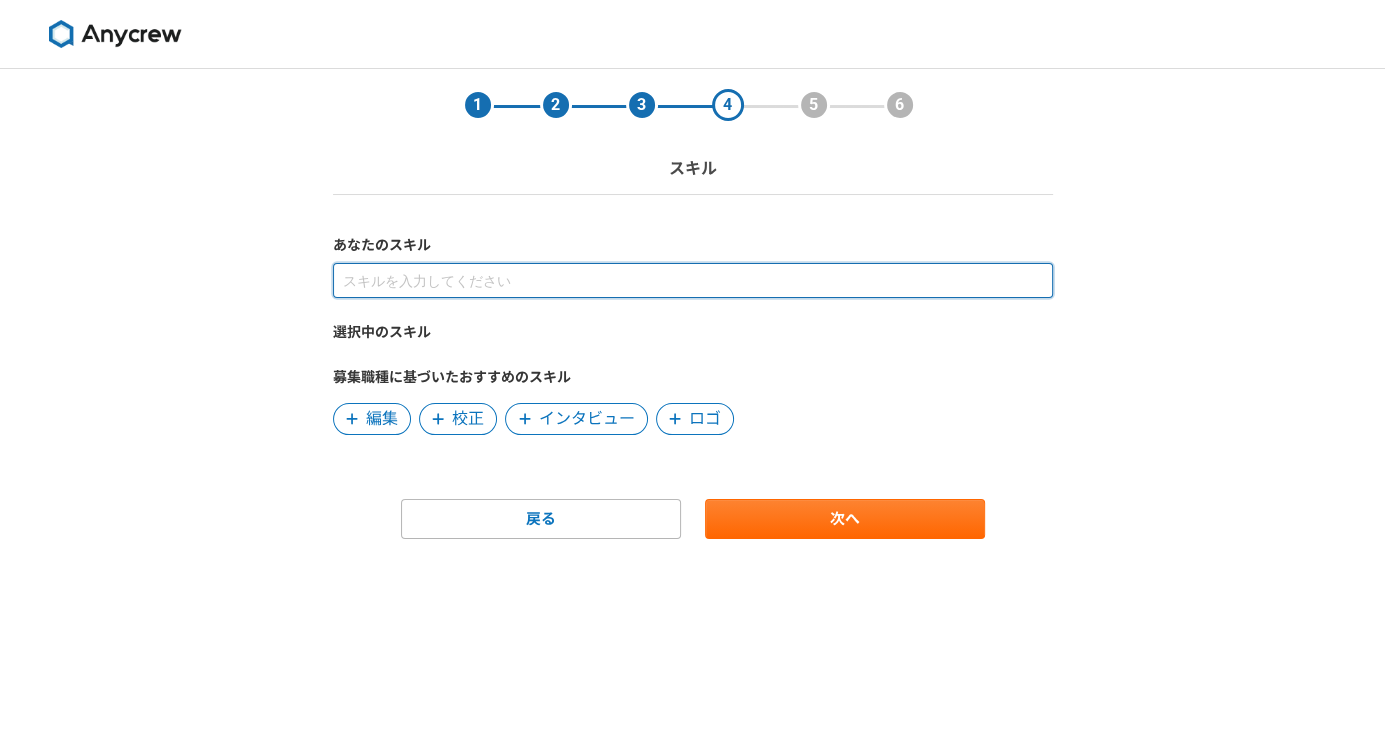 click at bounding box center (693, 280) 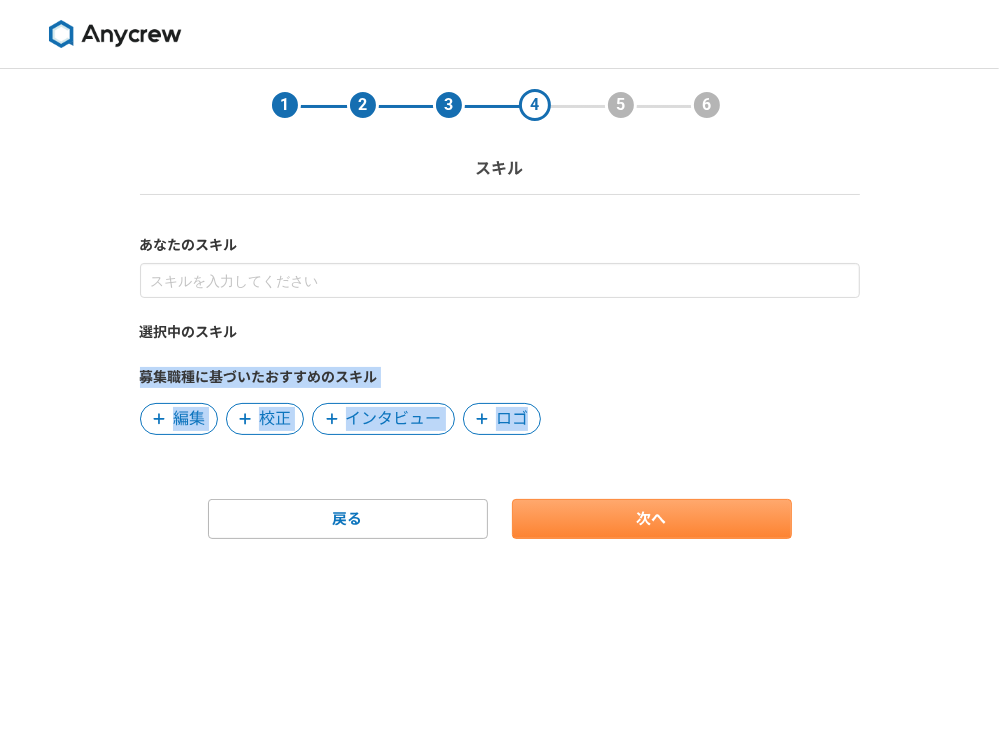 drag, startPoint x: 140, startPoint y: 374, endPoint x: 689, endPoint y: 525, distance: 569.3874 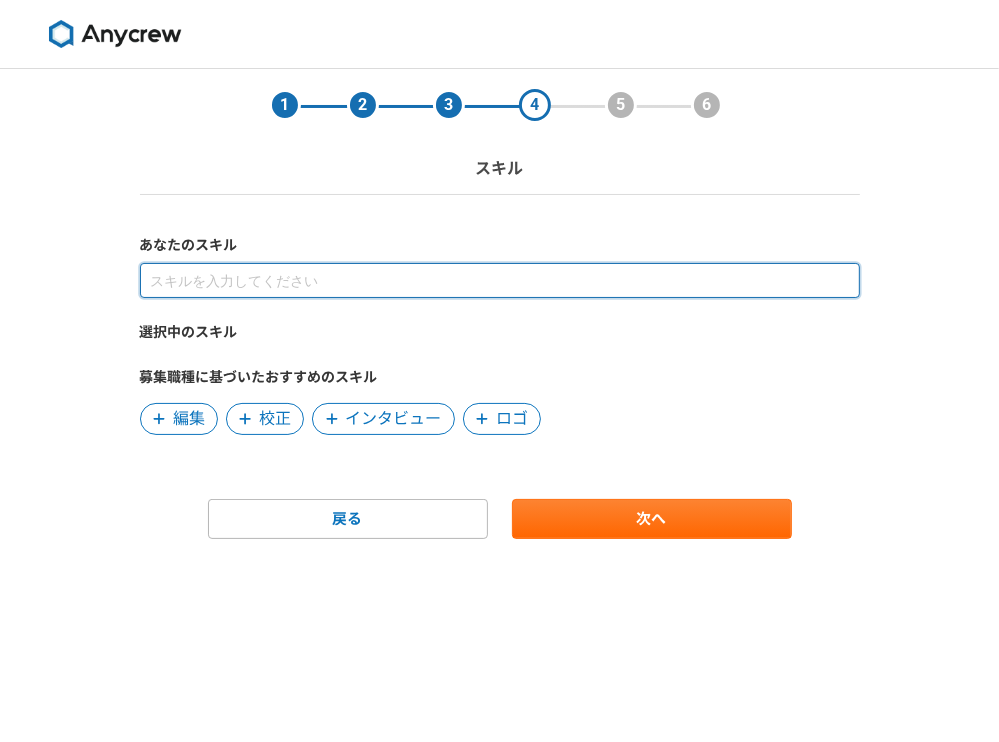 click at bounding box center [500, 280] 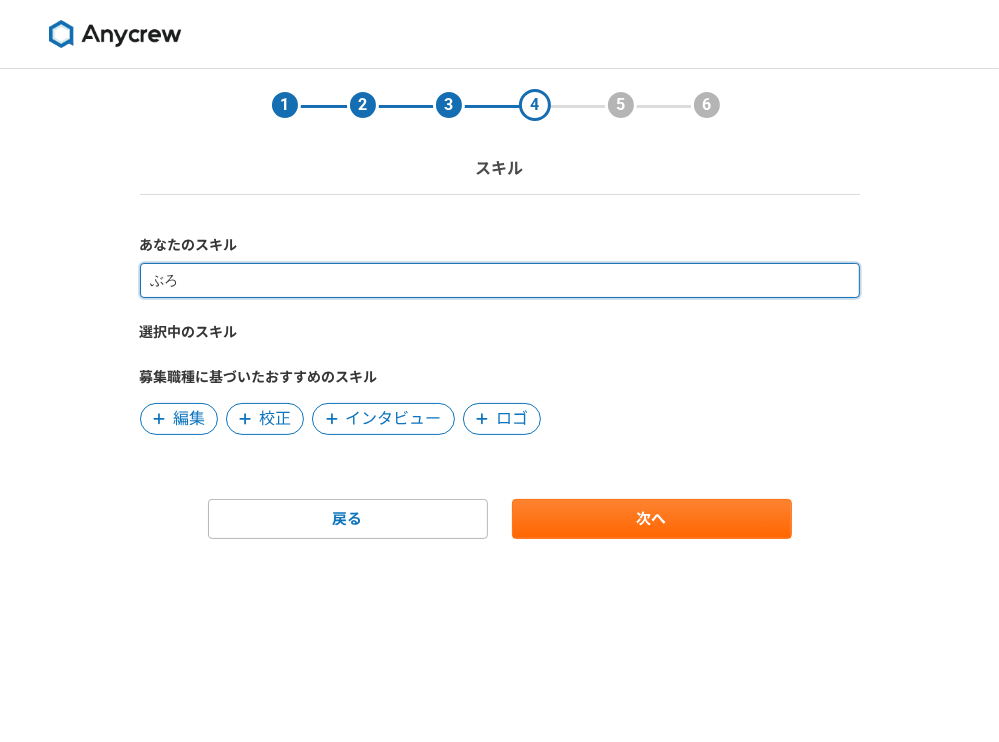 type on "ぶ" 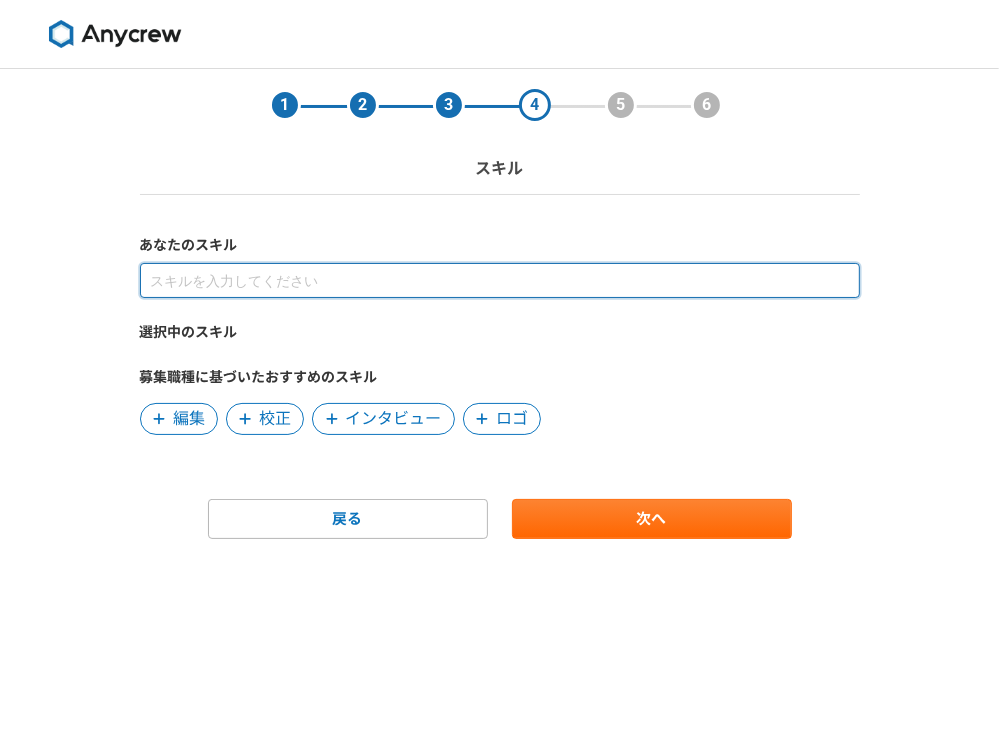 click at bounding box center [500, 280] 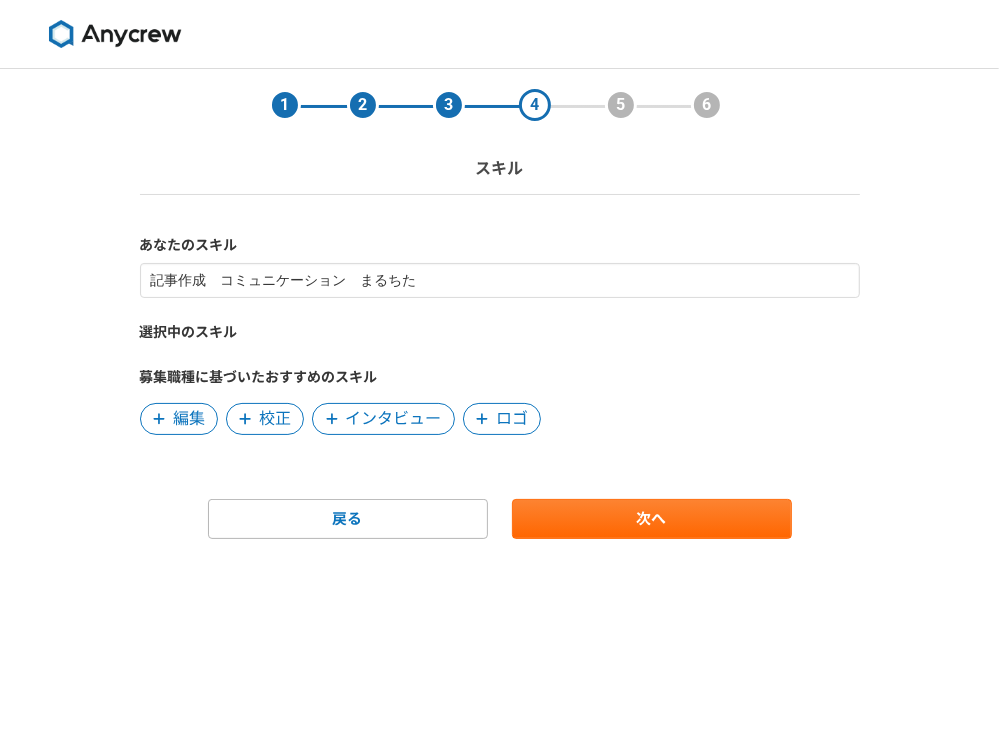 click on "記事作成　コミュニケーション　まるちた 選択中のスキル 募集職種に基づいたおすすめのスキル 編集 校正 インタビュー ロゴ" at bounding box center [500, 349] 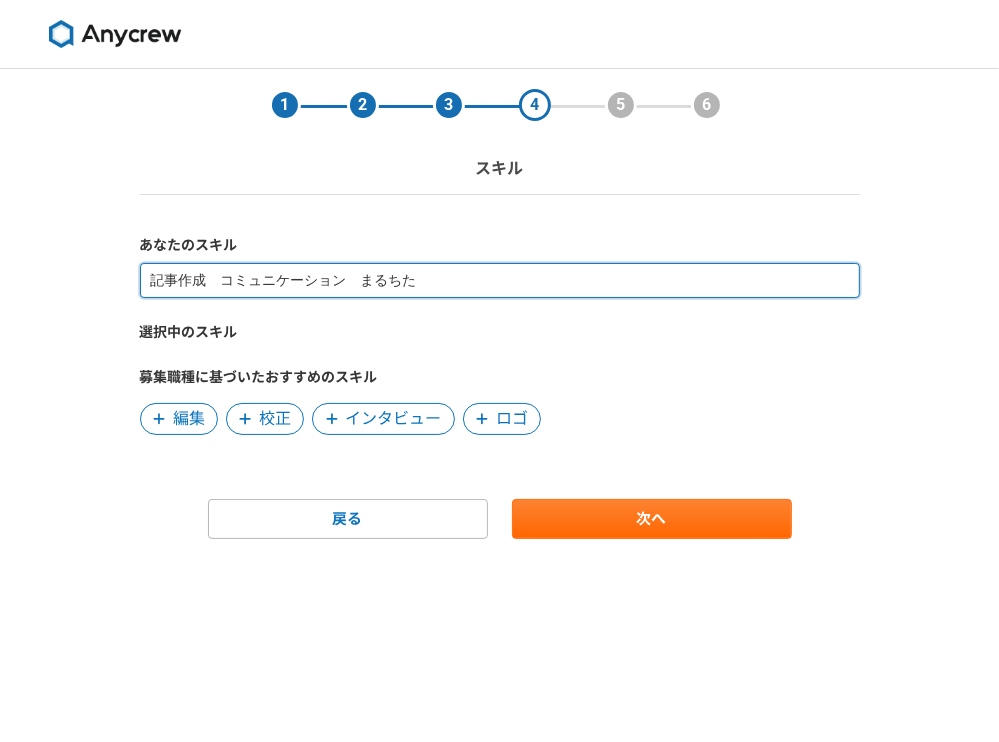 drag, startPoint x: 207, startPoint y: 270, endPoint x: 812, endPoint y: 284, distance: 605.162 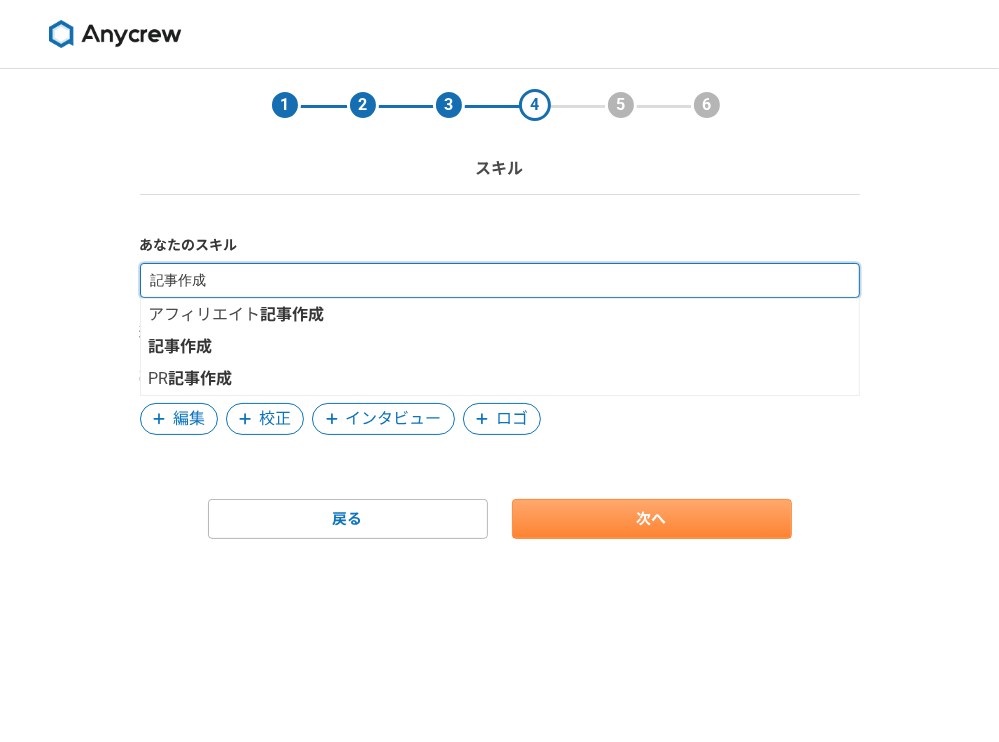 type on "記事作成" 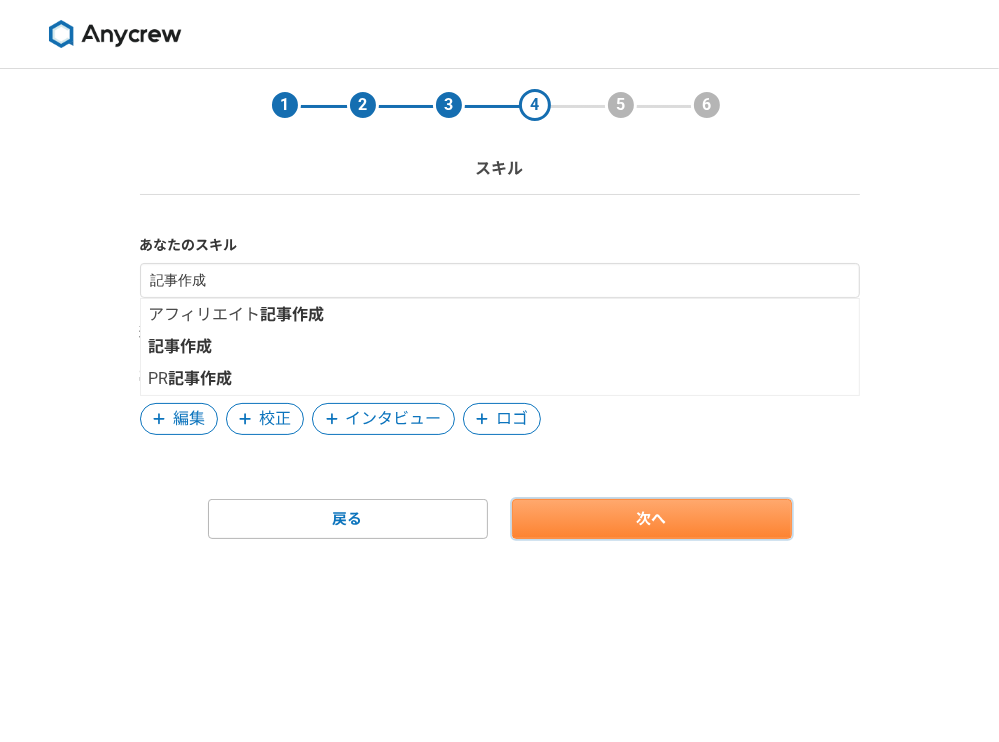 click on "次へ" at bounding box center [652, 519] 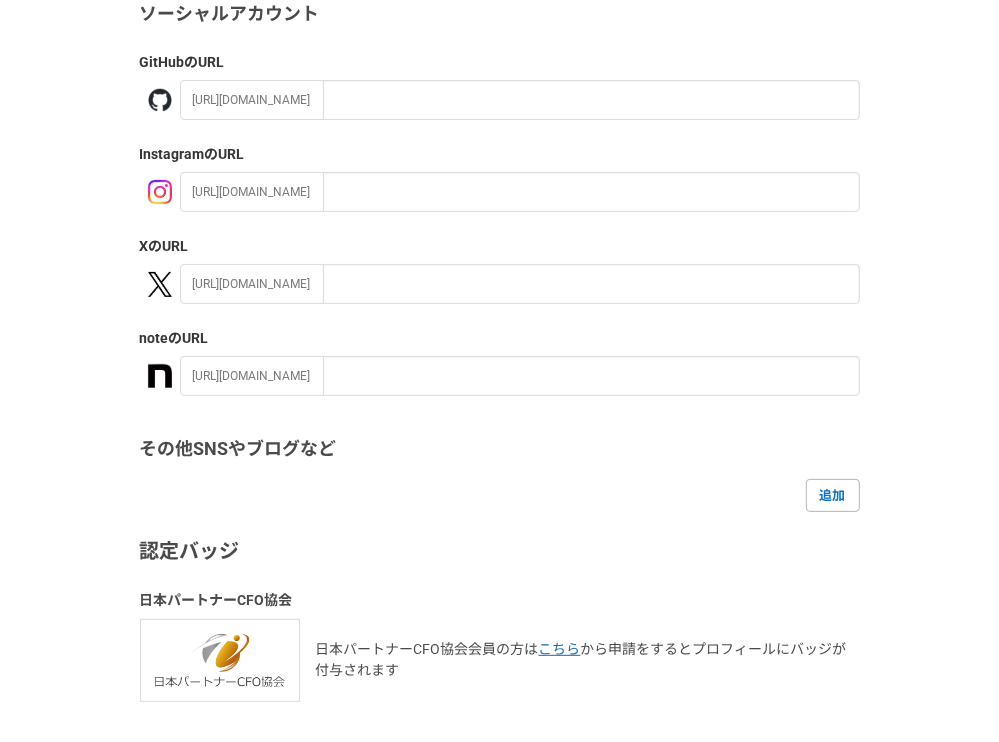 scroll, scrollTop: 100, scrollLeft: 0, axis: vertical 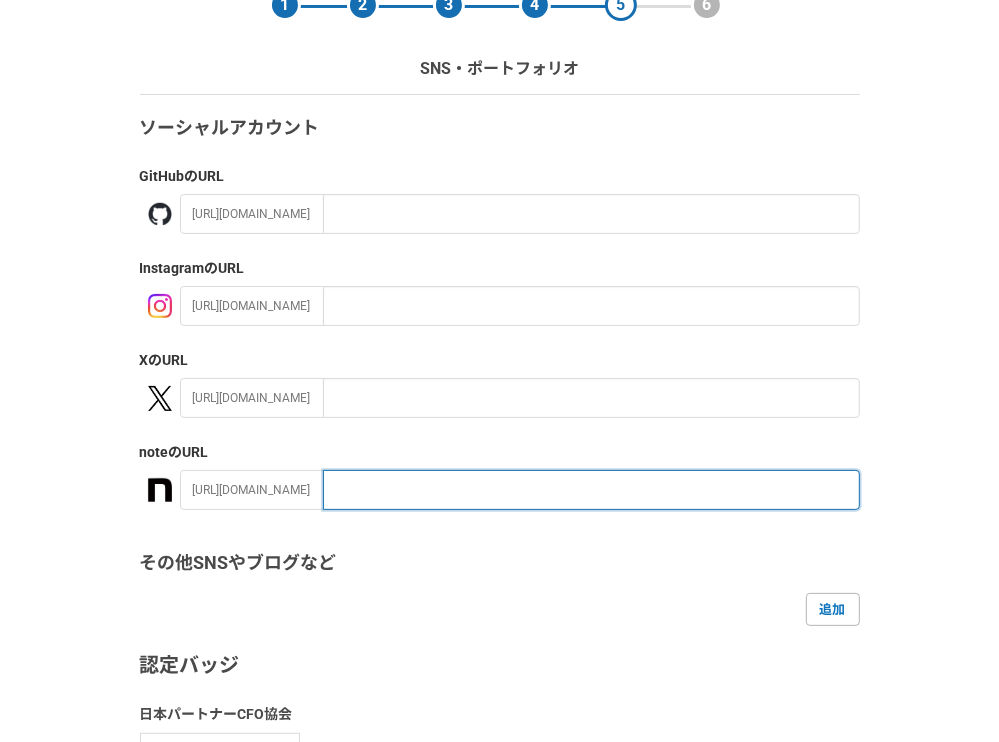 click at bounding box center (591, 490) 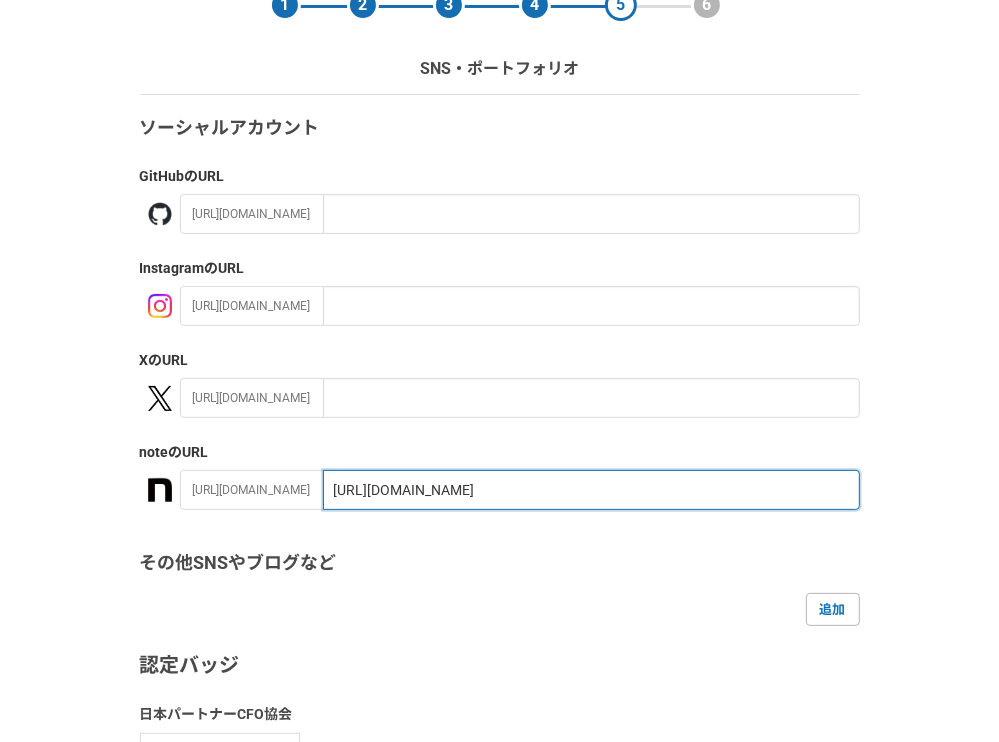 drag, startPoint x: 416, startPoint y: 489, endPoint x: 301, endPoint y: 470, distance: 116.559 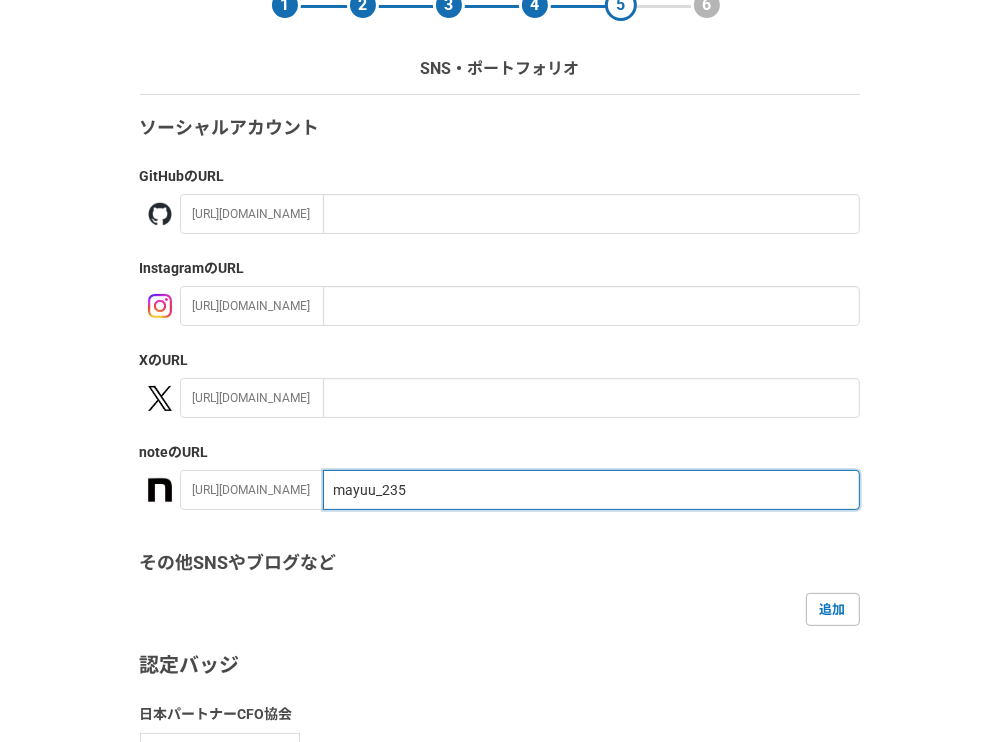 type on "mayuu_235" 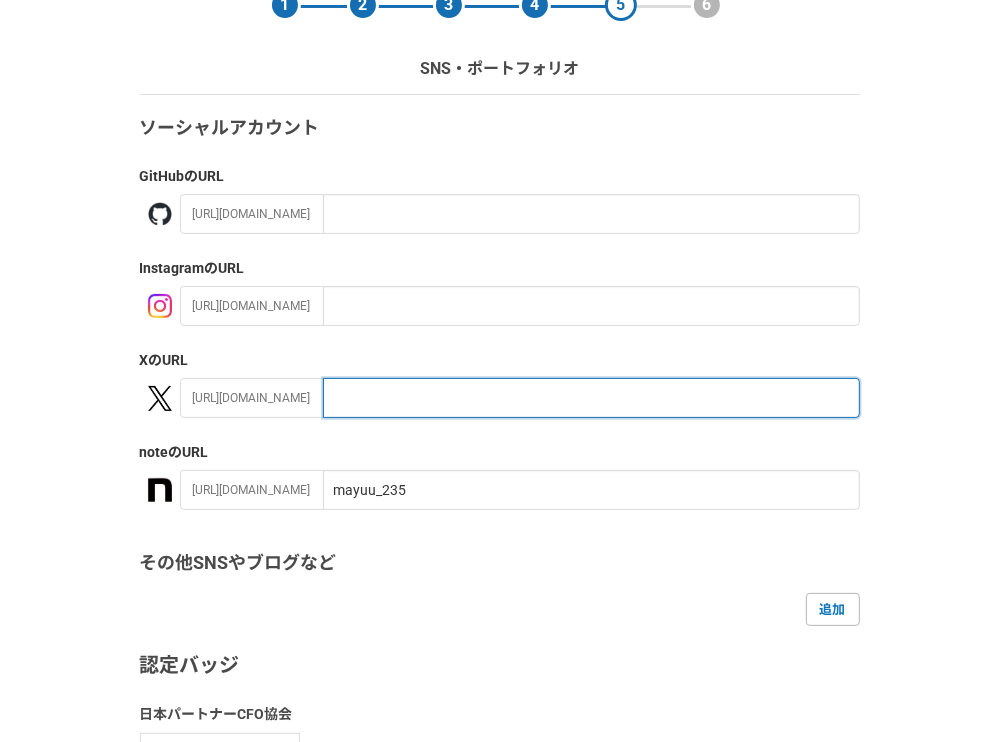 click at bounding box center (591, 398) 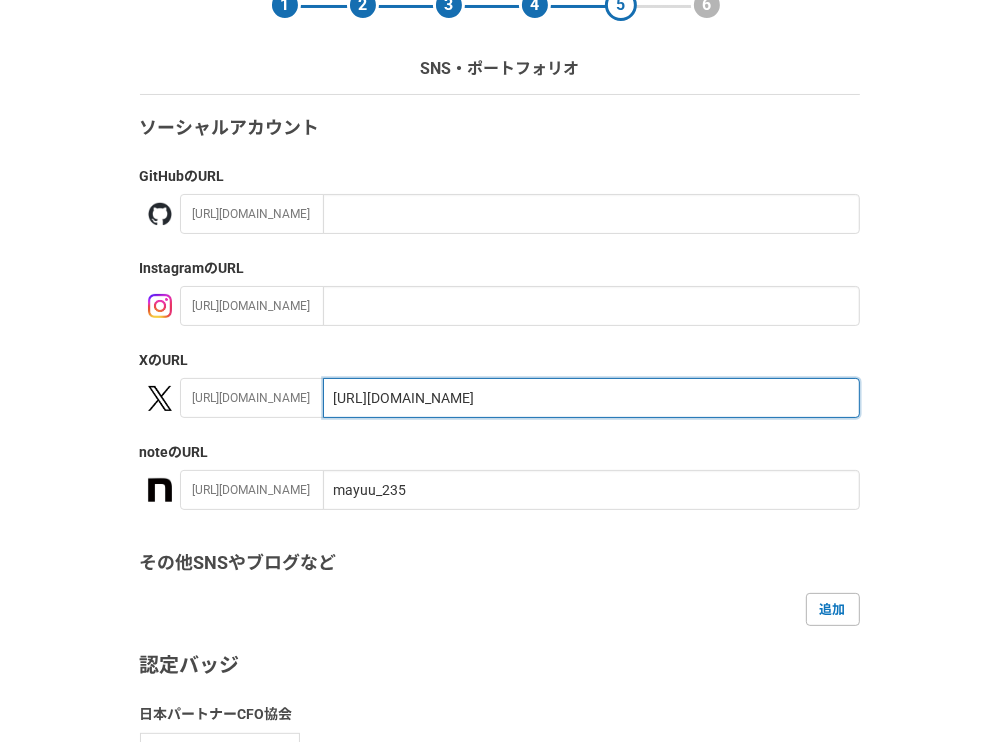 drag, startPoint x: 377, startPoint y: 400, endPoint x: 256, endPoint y: 392, distance: 121.264175 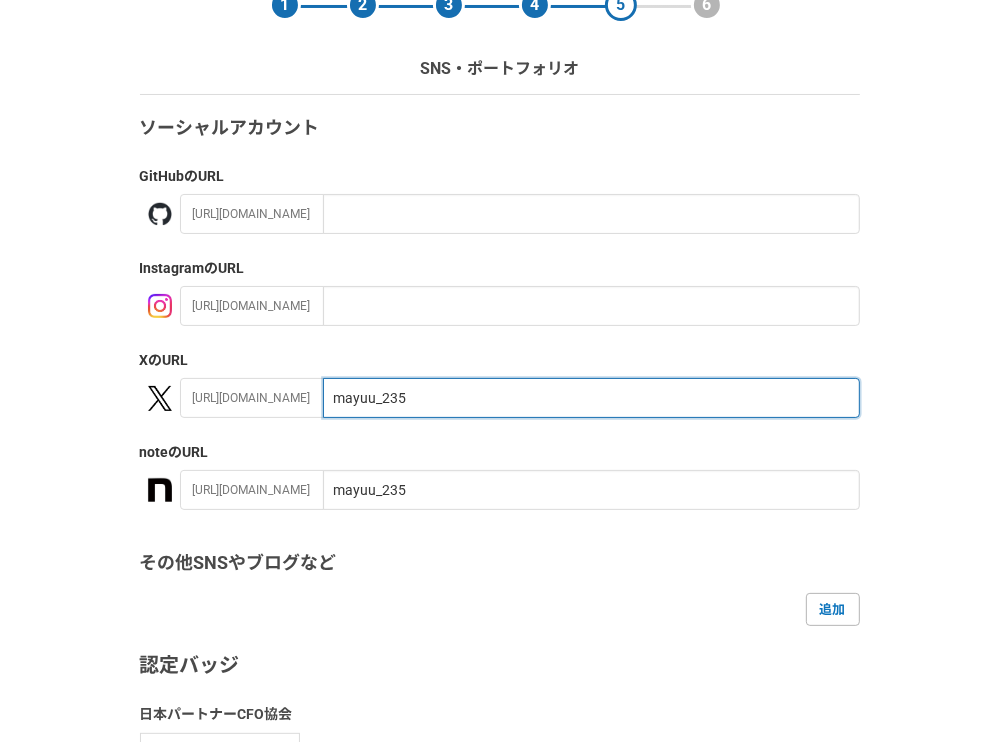 type on "mayuu_235" 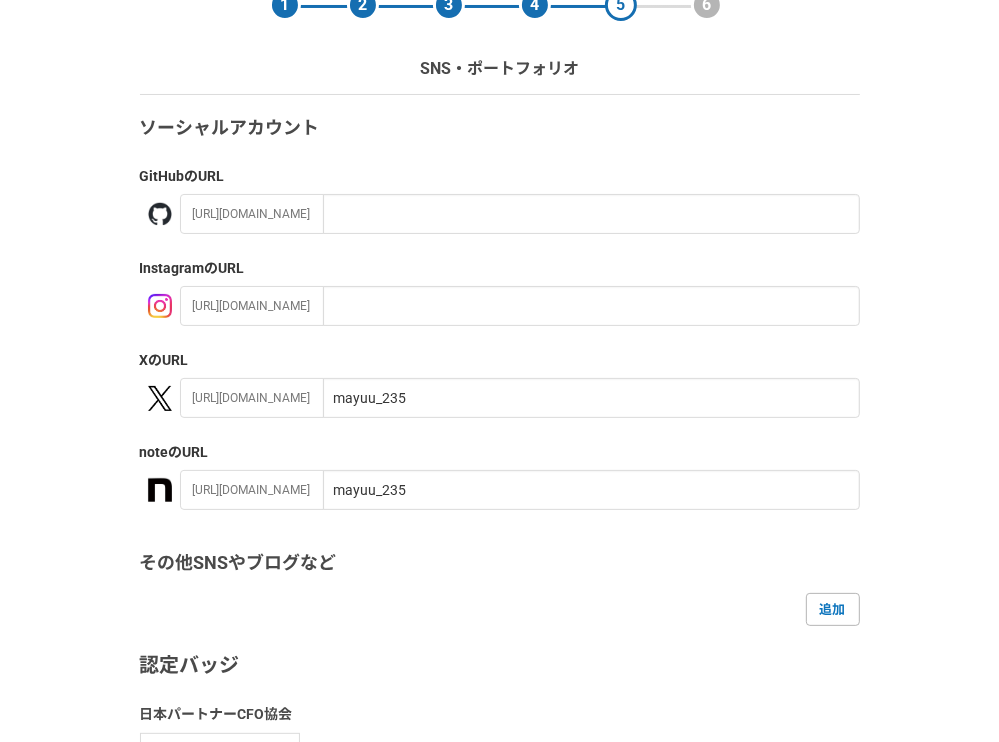 click on "ソーシャルアカウント GitHub のURL https://github.com/ Instagram のURL https://instagram.com/ X のURL https://x.com/ mayuu_235 note のURL https://note.com/ mayuu_235 その他SNSやブログなど 追加 認定バッジ 日本パートナーCFO協会 日本パートナーCFO協会会員の方は こちら から申請をするとプロフィールにバッジが付与されます" at bounding box center (500, 465) 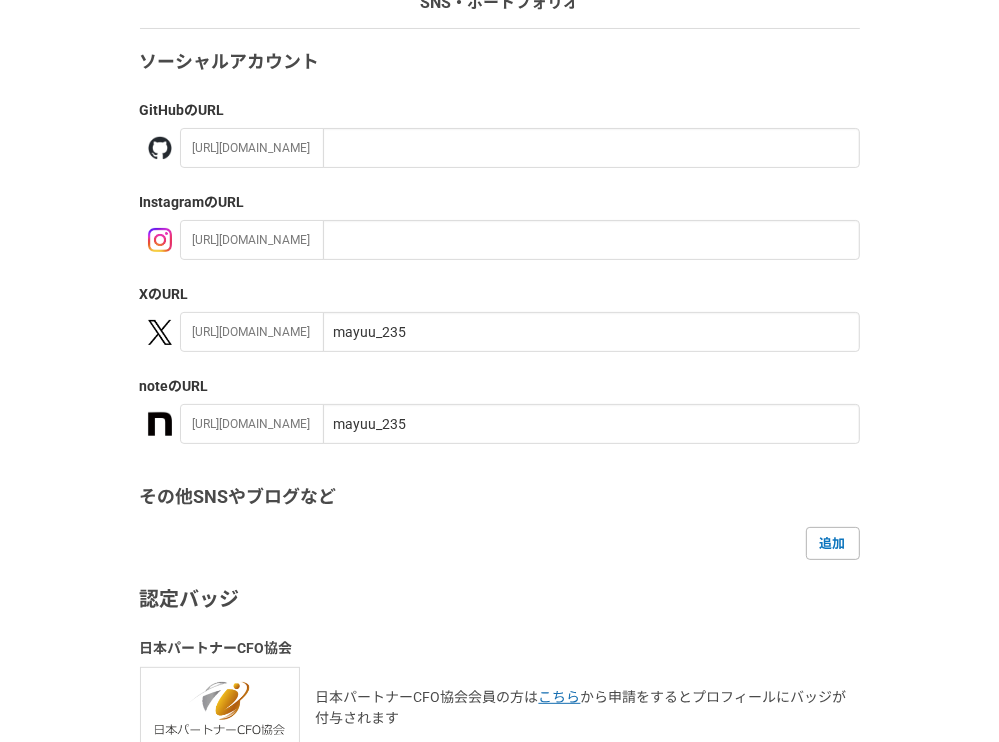 scroll, scrollTop: 200, scrollLeft: 0, axis: vertical 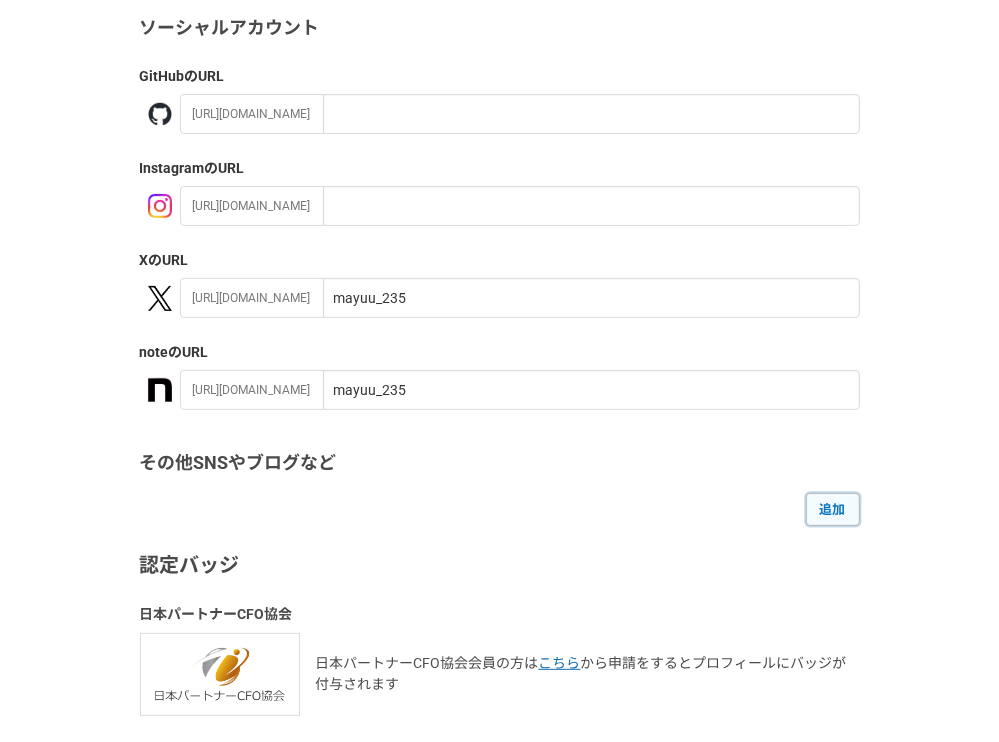 click on "追加" at bounding box center (833, 509) 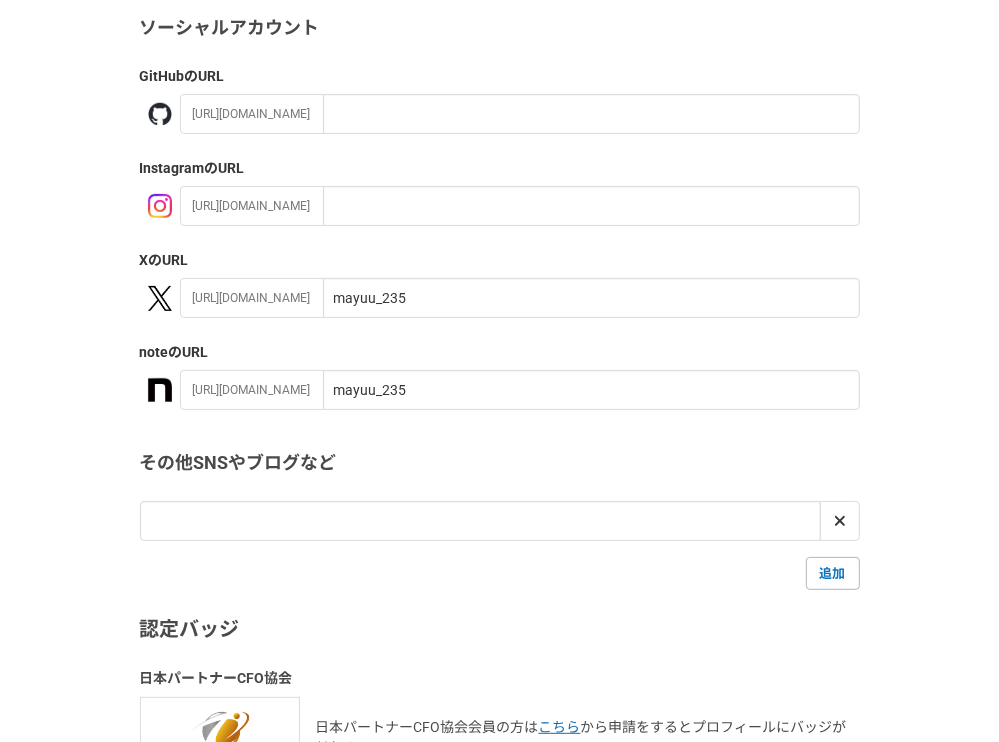 click on "追加" at bounding box center [500, 573] 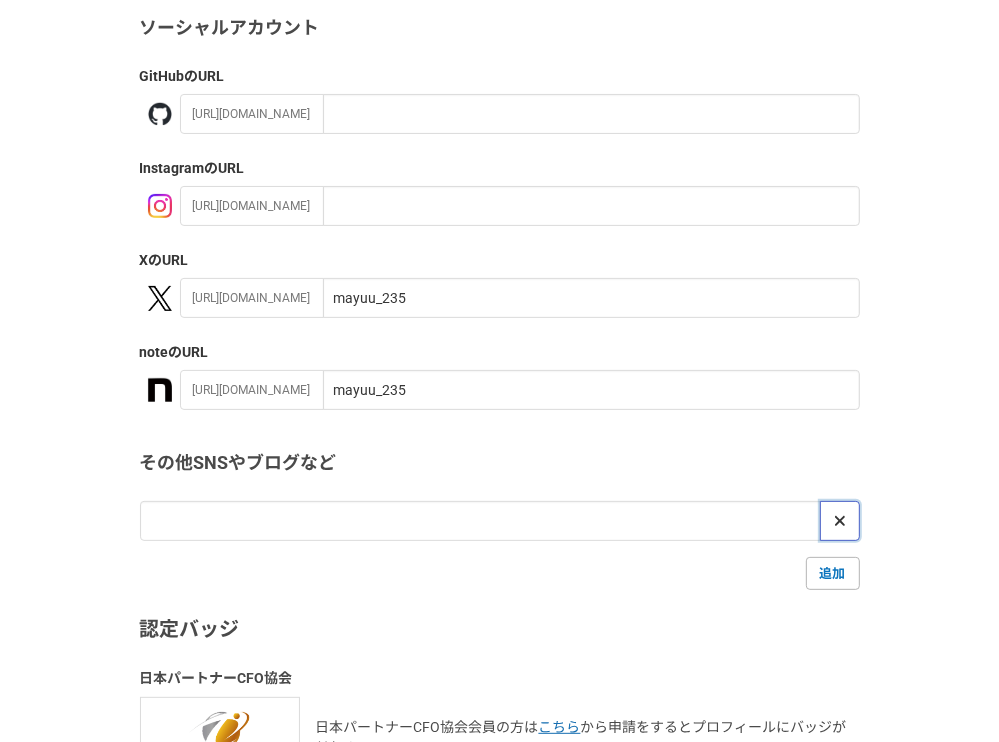 click 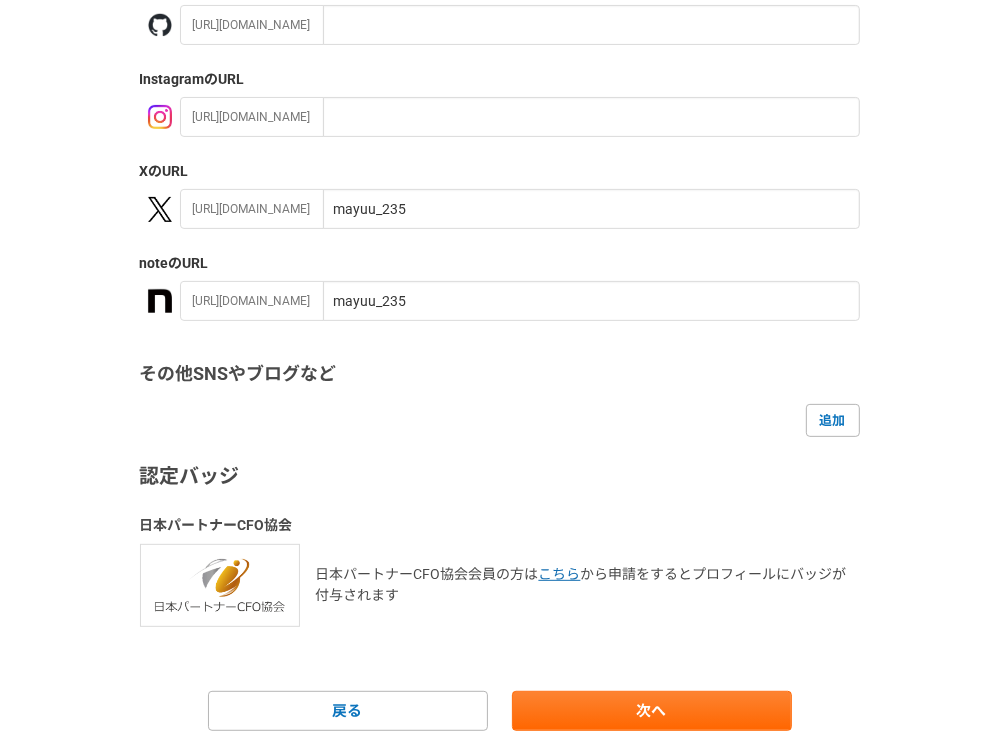 scroll, scrollTop: 356, scrollLeft: 0, axis: vertical 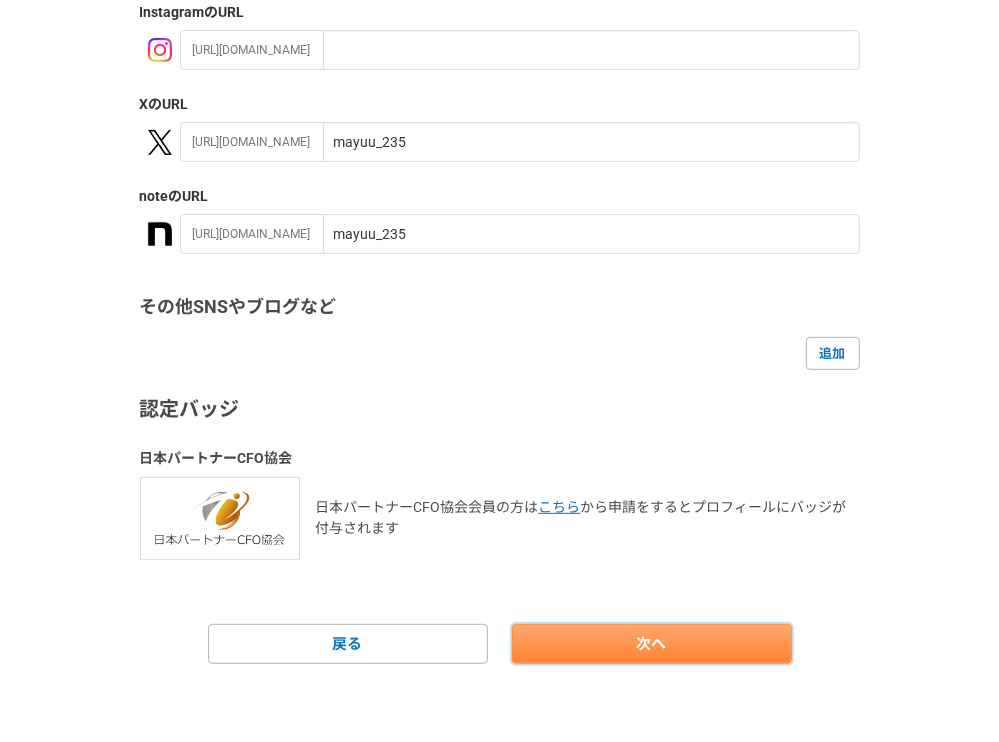 click on "次へ" at bounding box center [652, 644] 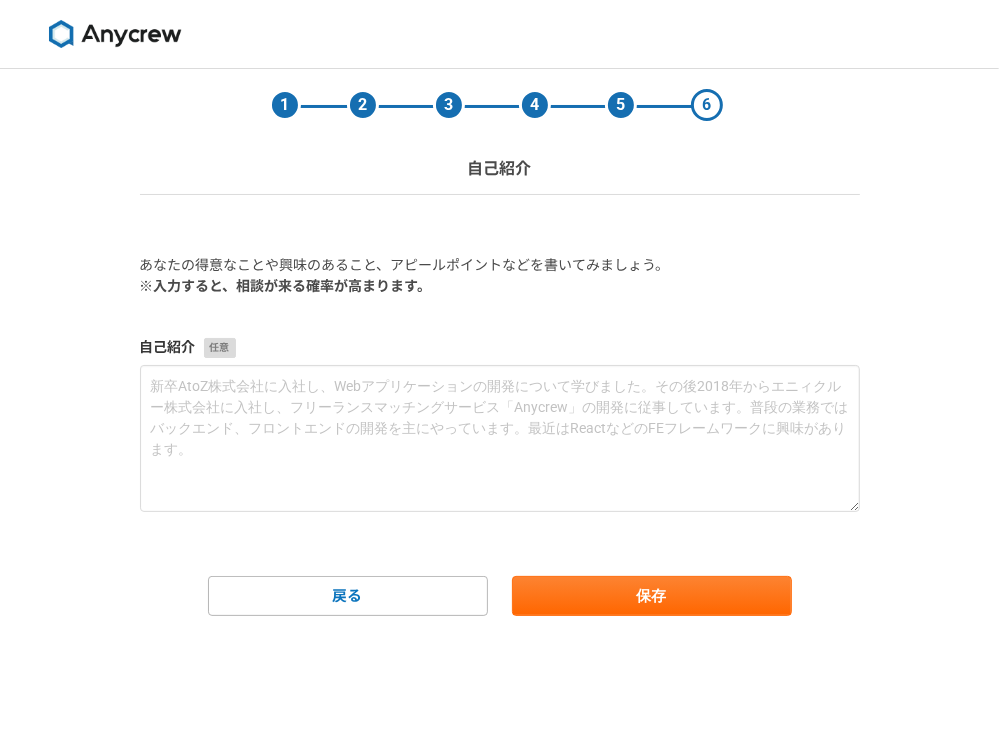 scroll, scrollTop: 0, scrollLeft: 0, axis: both 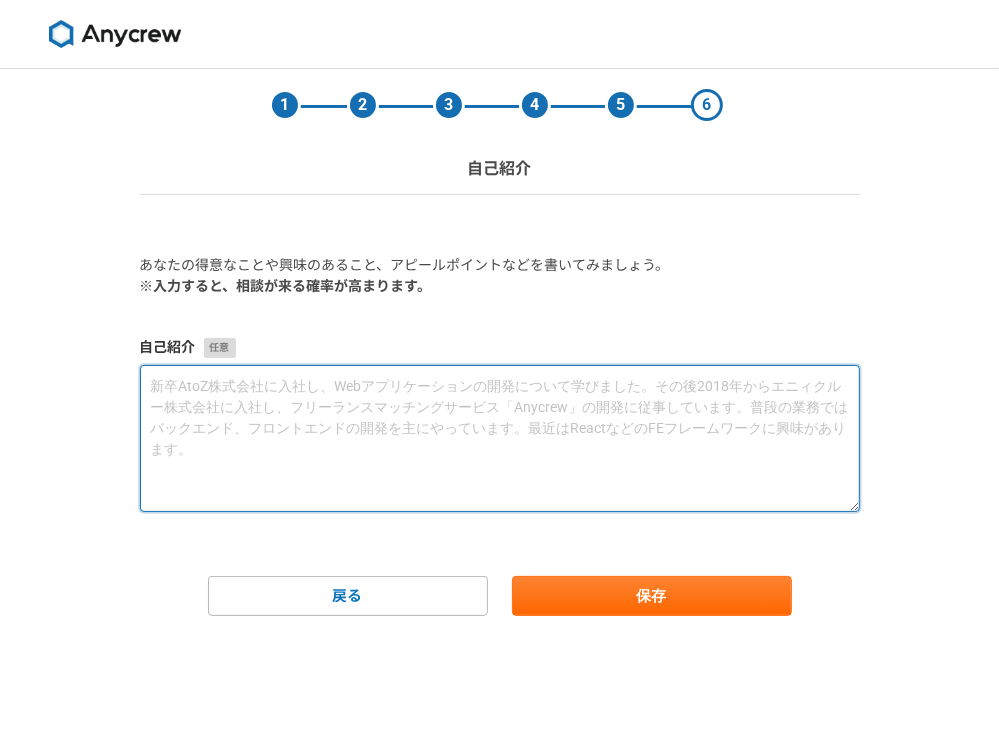click at bounding box center [500, 438] 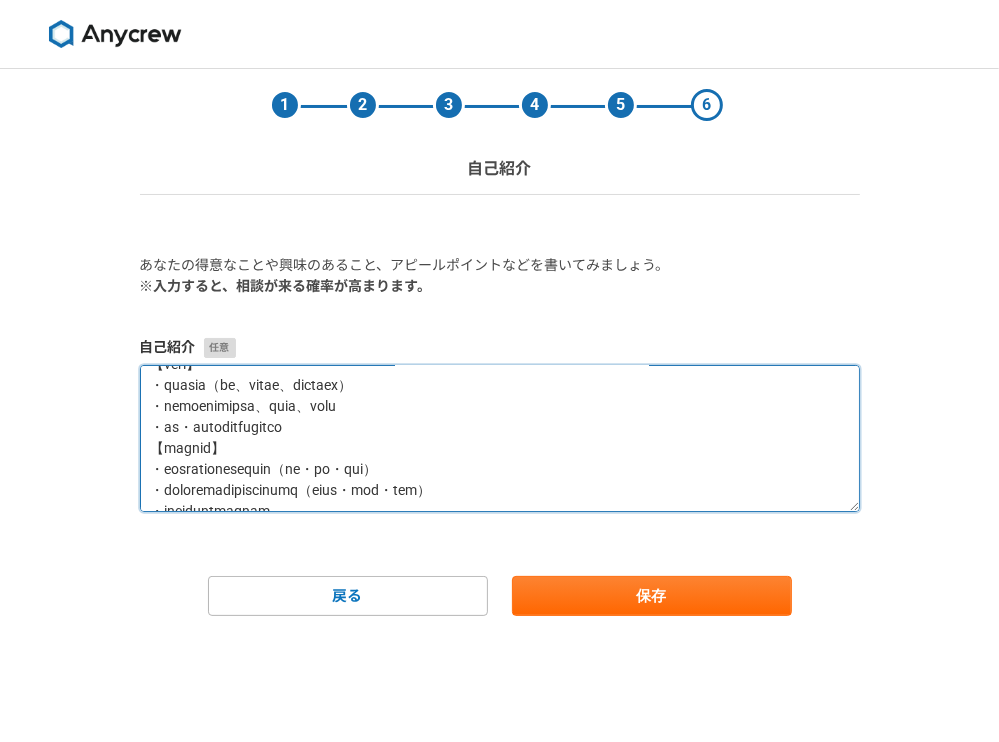 scroll, scrollTop: 500, scrollLeft: 0, axis: vertical 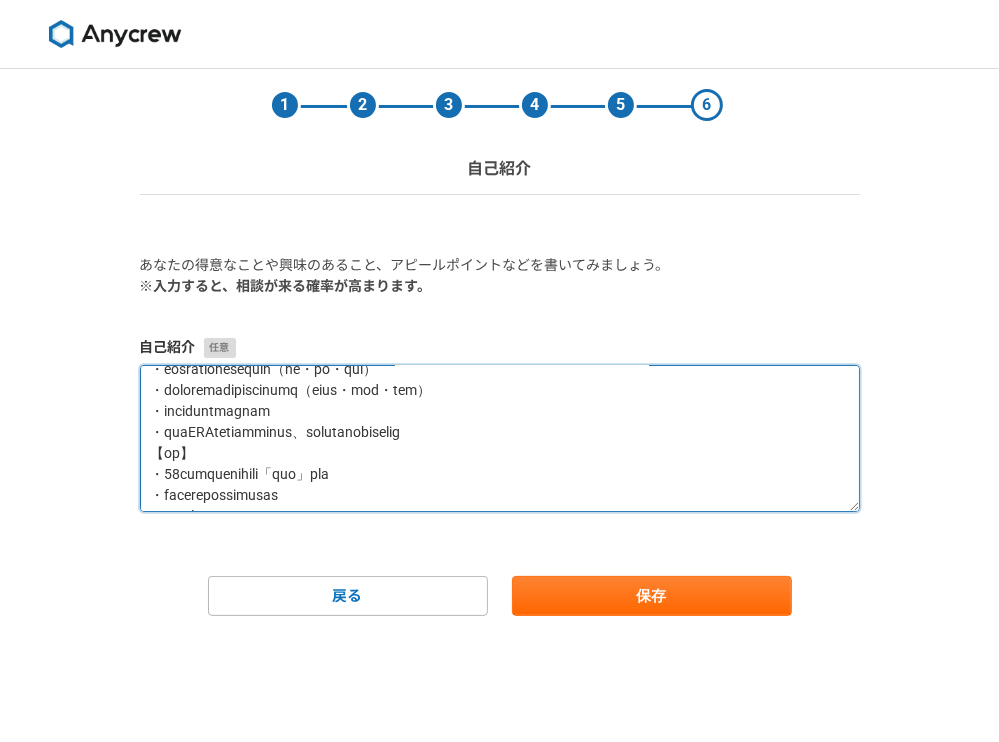 click at bounding box center [500, 438] 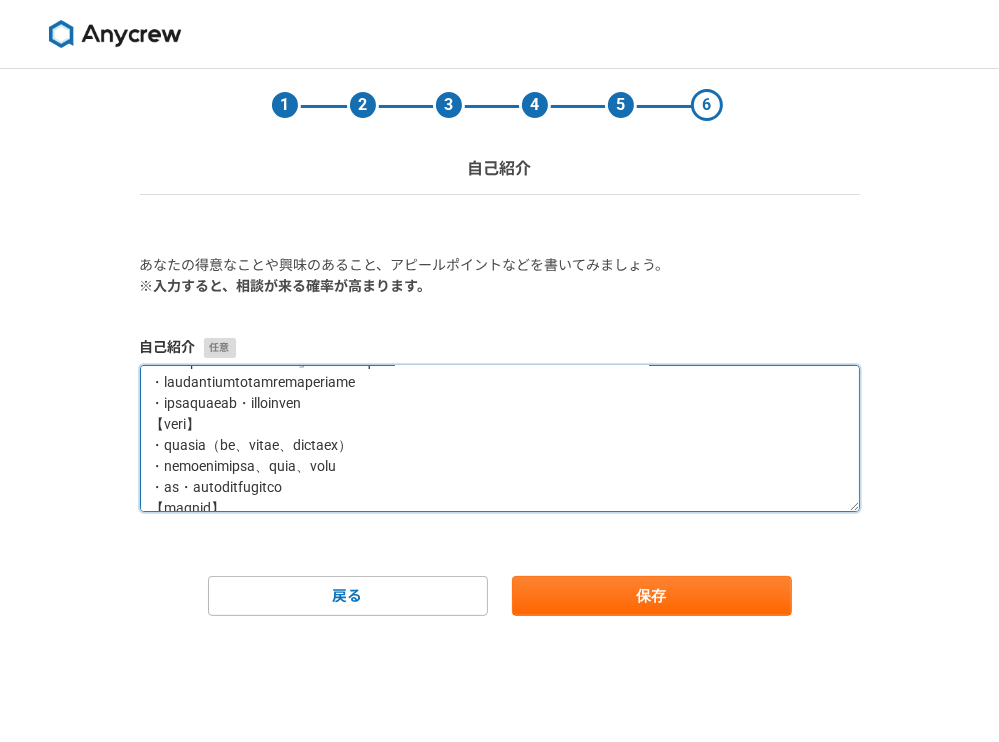 scroll, scrollTop: 240, scrollLeft: 0, axis: vertical 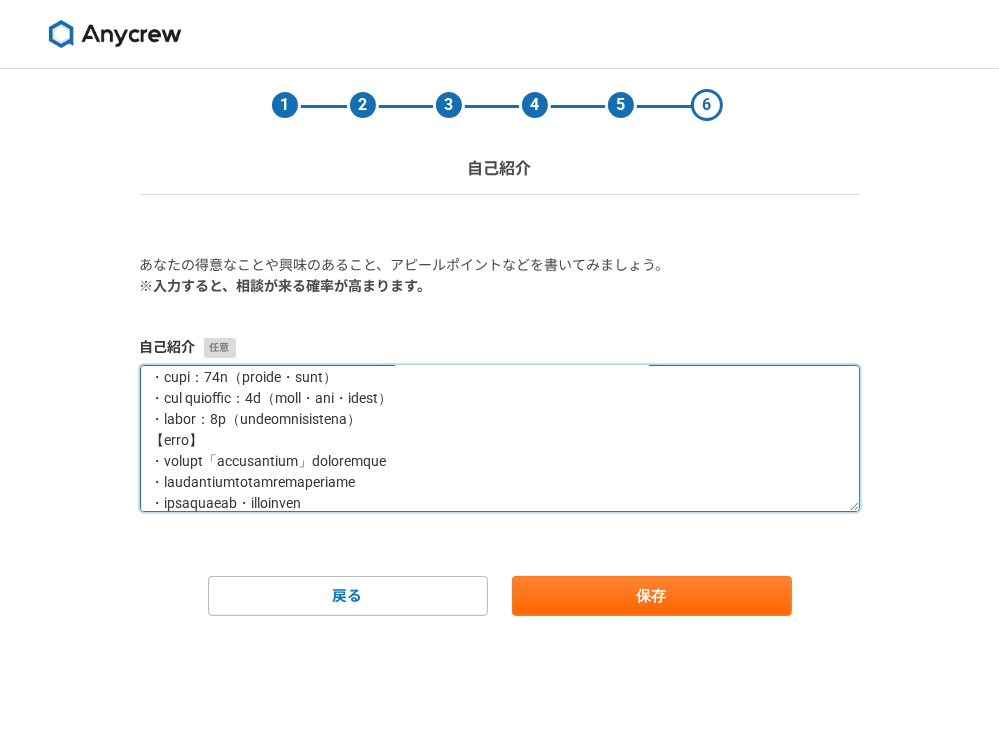 click at bounding box center (500, 438) 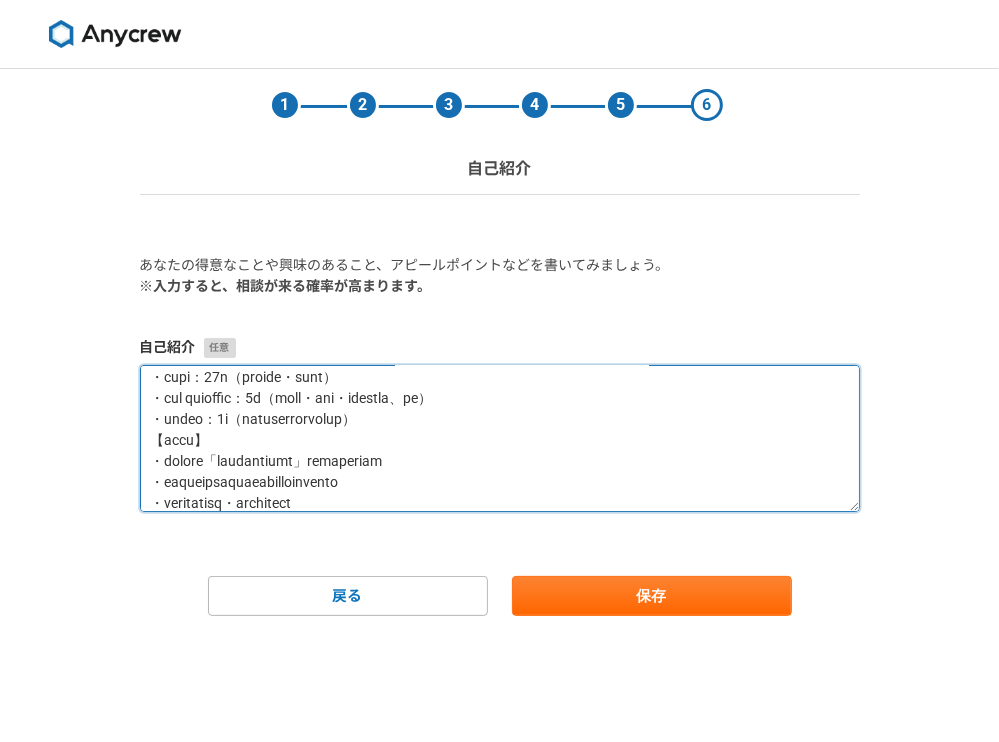 click at bounding box center (500, 438) 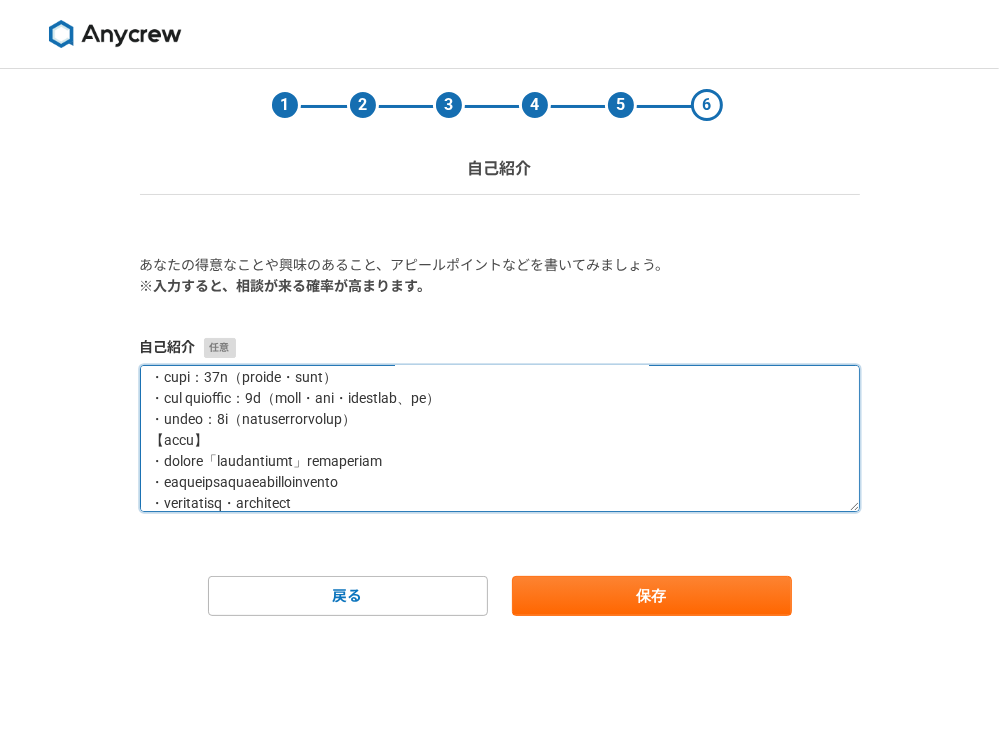 click at bounding box center (500, 438) 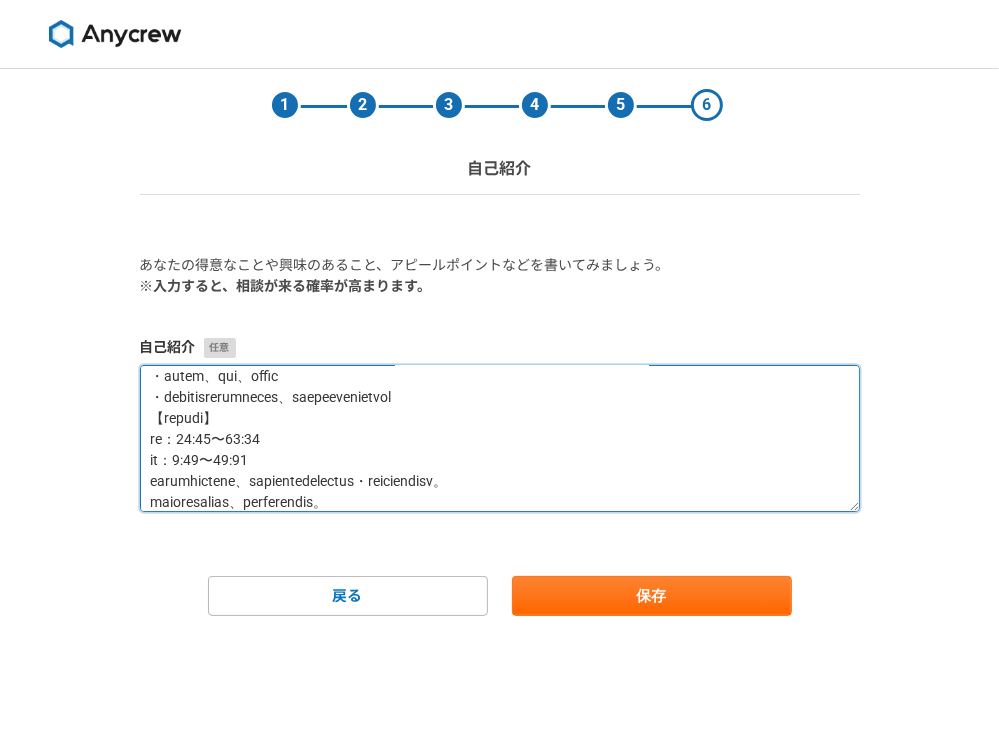 scroll, scrollTop: 840, scrollLeft: 0, axis: vertical 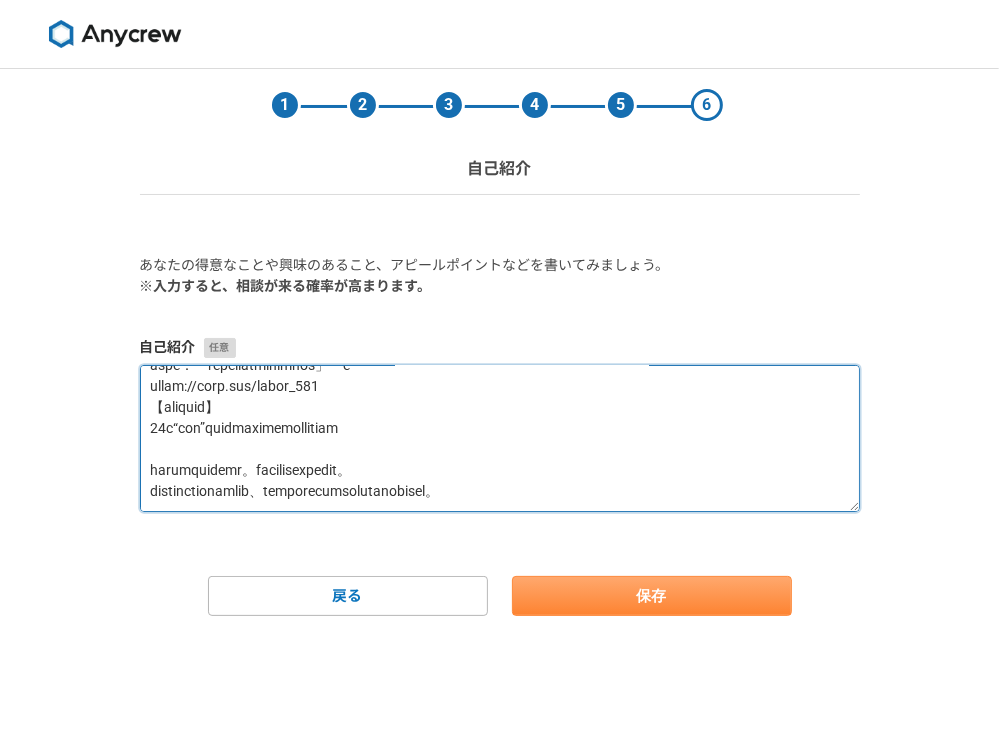 type on "19年で”伝える”で仕事を支えてきた経験でお役に立ちます
自己紹介
はじめまして。
医療・製造業の現場で19年間「伝わる資料づくり」に携わってきた、Webライターのまゆうです。
医療事務として11年、製造業の開発アシスタントとして8年勤務し、業務マニュアルや企画書、技術資料の作成を行ってきました。
複雑な情報を整理し、読み手に合わせてわかりやすく伝えることが得意です。
現在はライターとして実績を積みながら、noteやSNSでも発信を続けています。
【保有資格】
・医療秘書認定試験
・介護事務管理技能認定試験
【職務経験】
・医療事務：11年（各種文書作成・情報管理）
・製造業 開発アシスタント：8年（技術資料・指示書・企画書などの作成、管理）
・パン屋勤務：2年（製造補助・接客・販売・在庫管理）
【執筆実績】
・noteにて「パン作りや日々の暮らし」に関する記事を執筆中
・製造業での業務資料作成経験を活かした業務手順の文書化
・医療事務での文書作成・マニュアル整備など
【得意分野】
・医療事務関連（制度、現場フロー、接遇マナーなど）
・製造業における業務フロー、工程管理、設計補助
・パン・手作りパンに関する知識と体験
【得意ジャンル】
・専門知識をやさしく伝える解説記事（医療・製造・制度系）
・日常や体験をもとにした読みやすいコラム（パン作り・働き方・暮らし）
・パンに関するレシピや紹介記事
・現在はSEOライティングも学習中で、構成づくりにも取り組んでいます
【強み】
・19年間の現場経験で磨かれた「伝わる」文章力
・丁寧なヒアリングと正確な情報整理
・読みやすさ、論理性、誠実な対応
・初めてのジャンルにも真摯に向き合い、積極的に学びながら取り組みます
【作業可能時間】
平日：19:30〜21:00
休日：9:00〜18:00
本業の合間にはなりますが、メッセージはできる限り早めに確認・返信させていただきます。
納期は厳守いたしますので、安心してご相談ください。
【ポートフォリオ】
note：「幸せ気分になれる手作りパンの魅力」　他
https://note.com/mayuu_235
【キャッチコピー】
19年“伝える”で仕事を支えてきた経験でお役に立ちます
ご質問だけでも大歓迎です。どうぞお気軽にご連絡ください。
丁寧なコミュニケーションを心がけ、信頼いただけるライターを目指して活動しています。..." 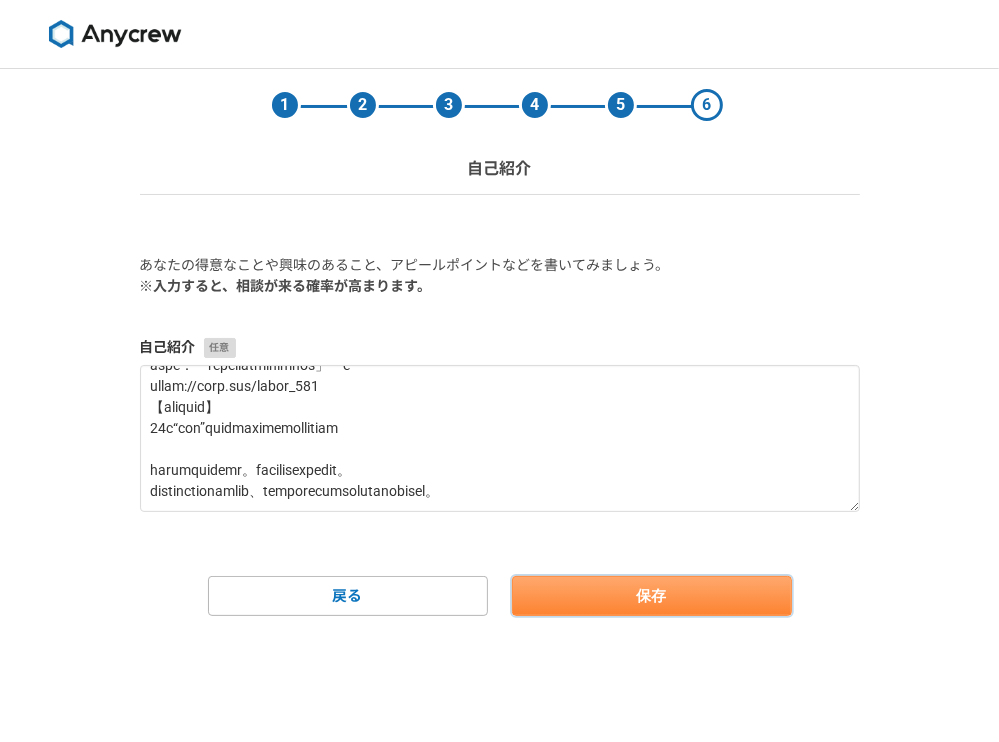 click on "保存" at bounding box center [652, 596] 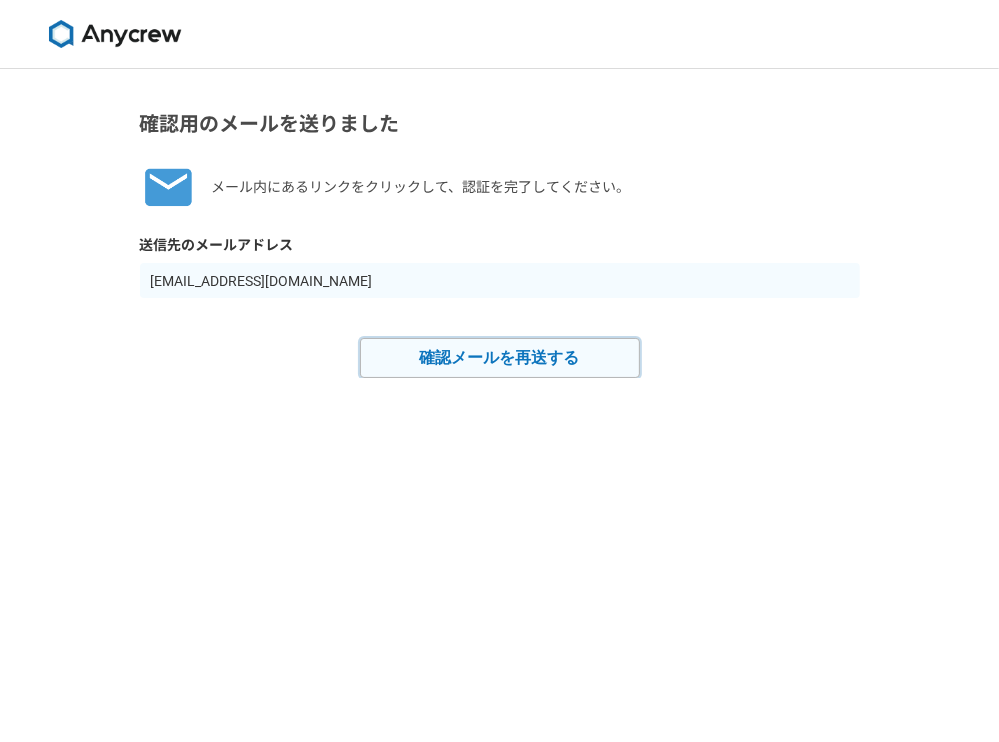click on "確認メールを再送する" at bounding box center (500, 358) 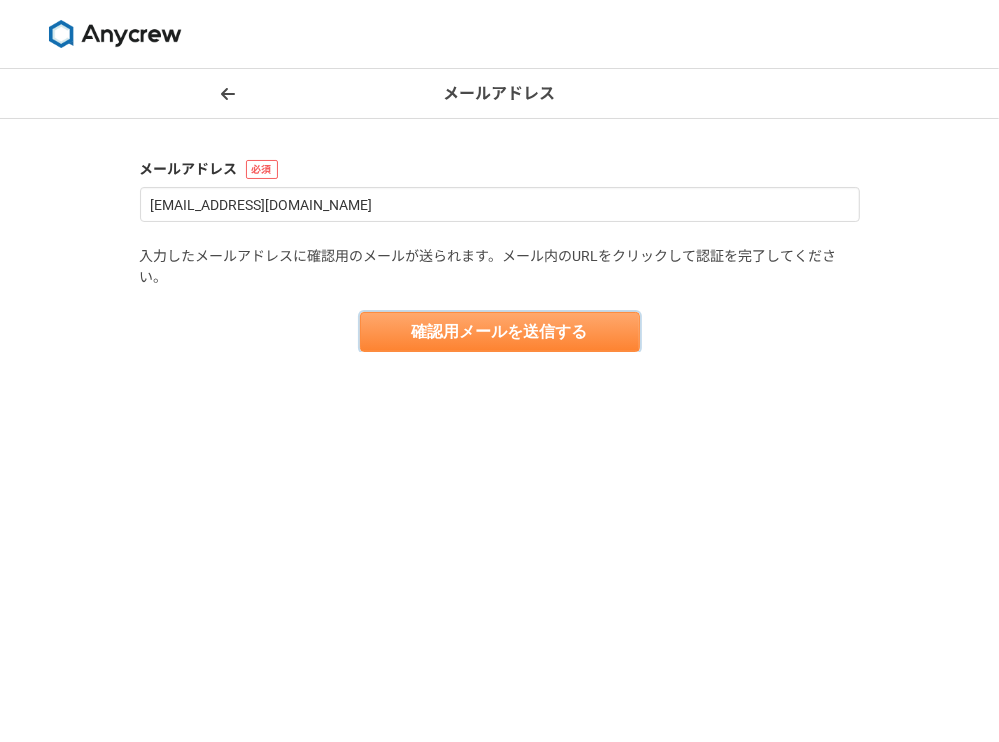 click on "確認用メールを送信する" at bounding box center [500, 332] 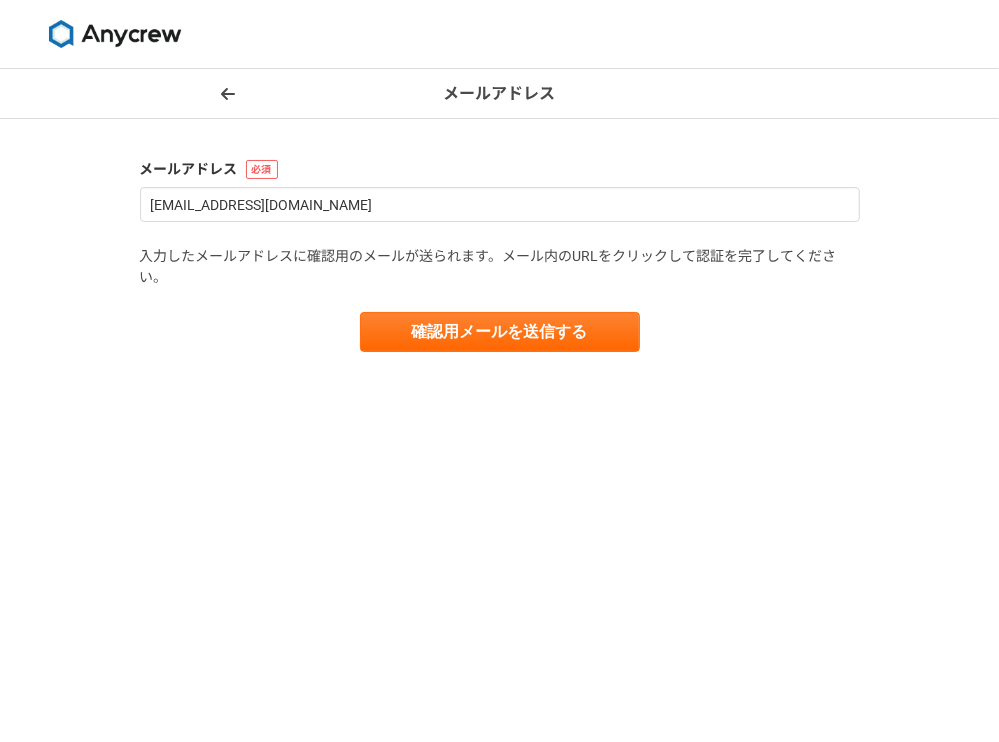 click at bounding box center [115, 34] 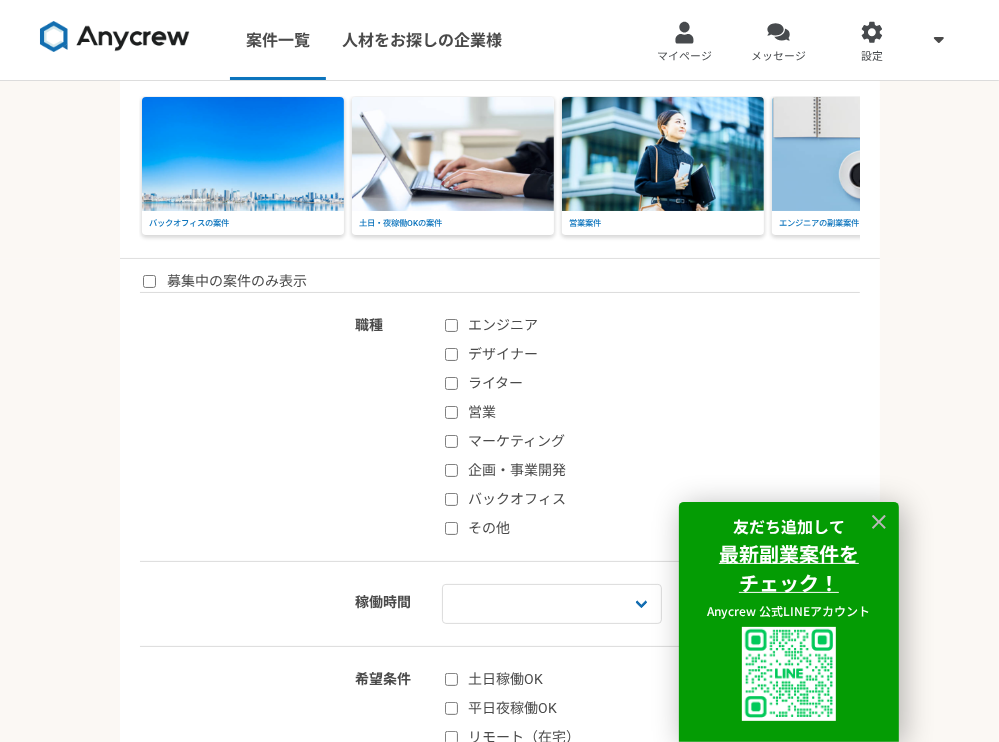click on "ライター" at bounding box center [451, 383] 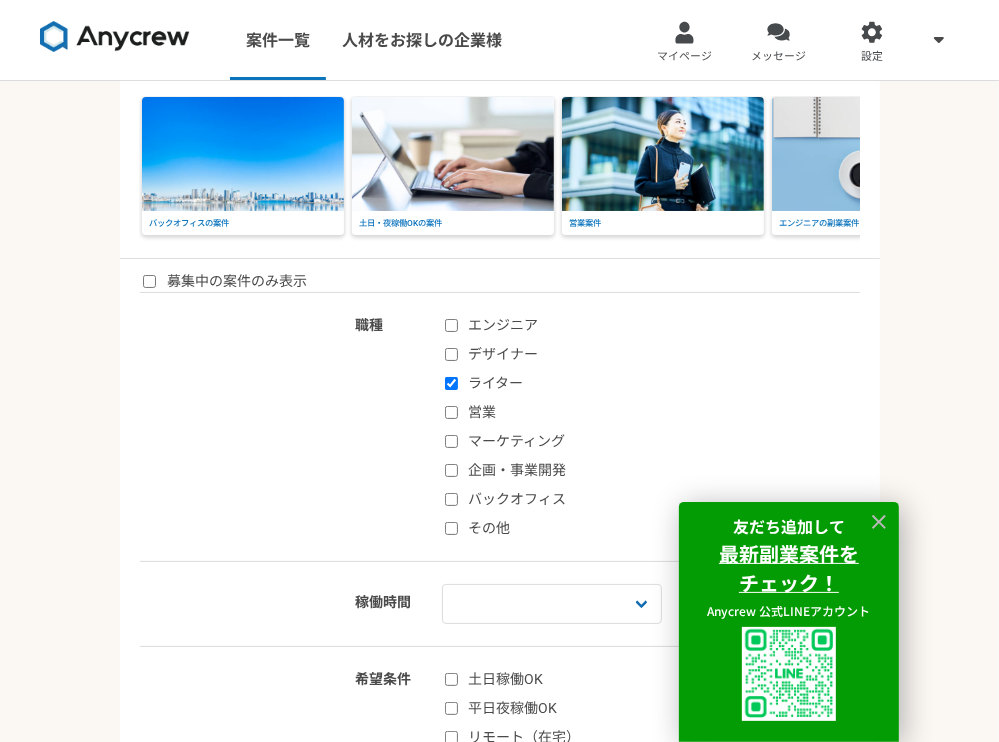 checkbox on "true" 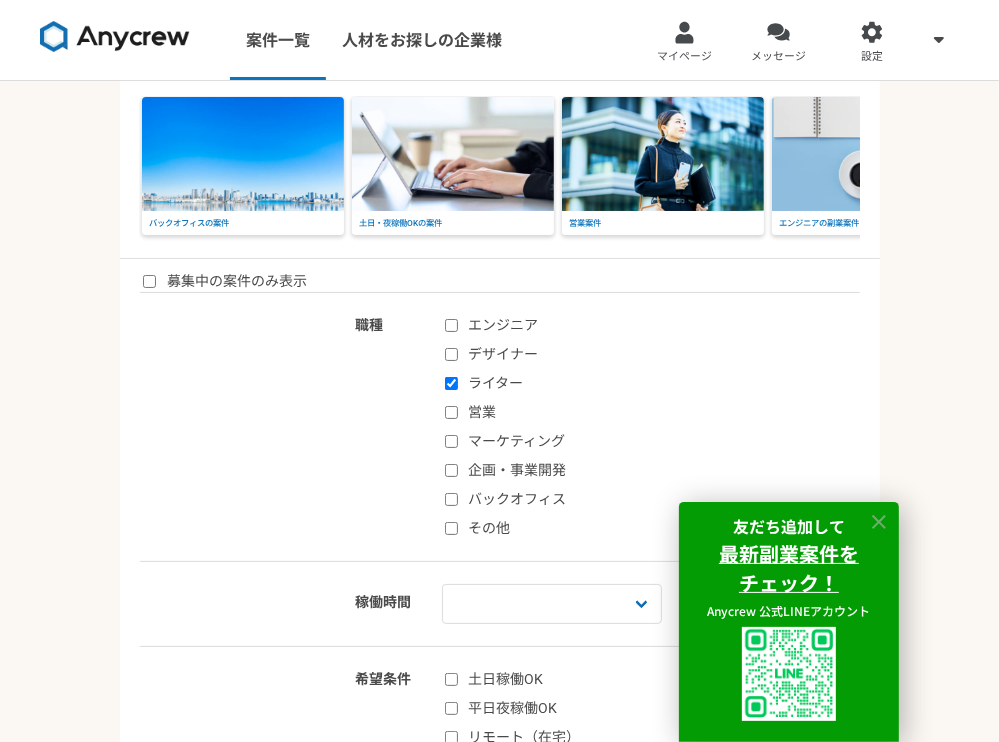 click 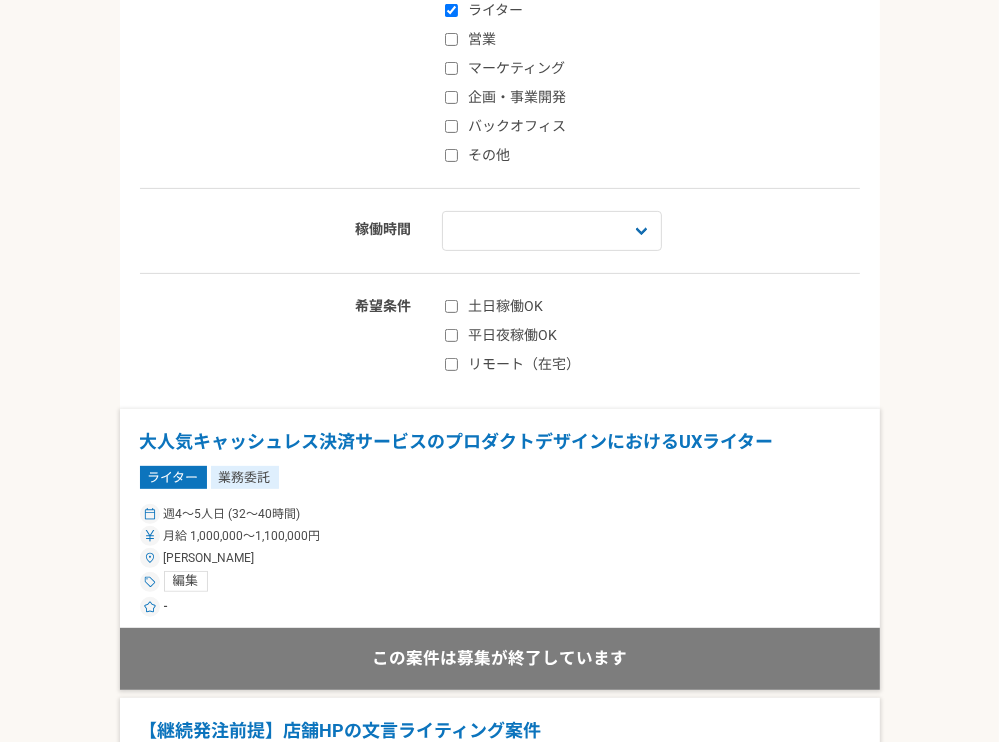scroll, scrollTop: 497, scrollLeft: 0, axis: vertical 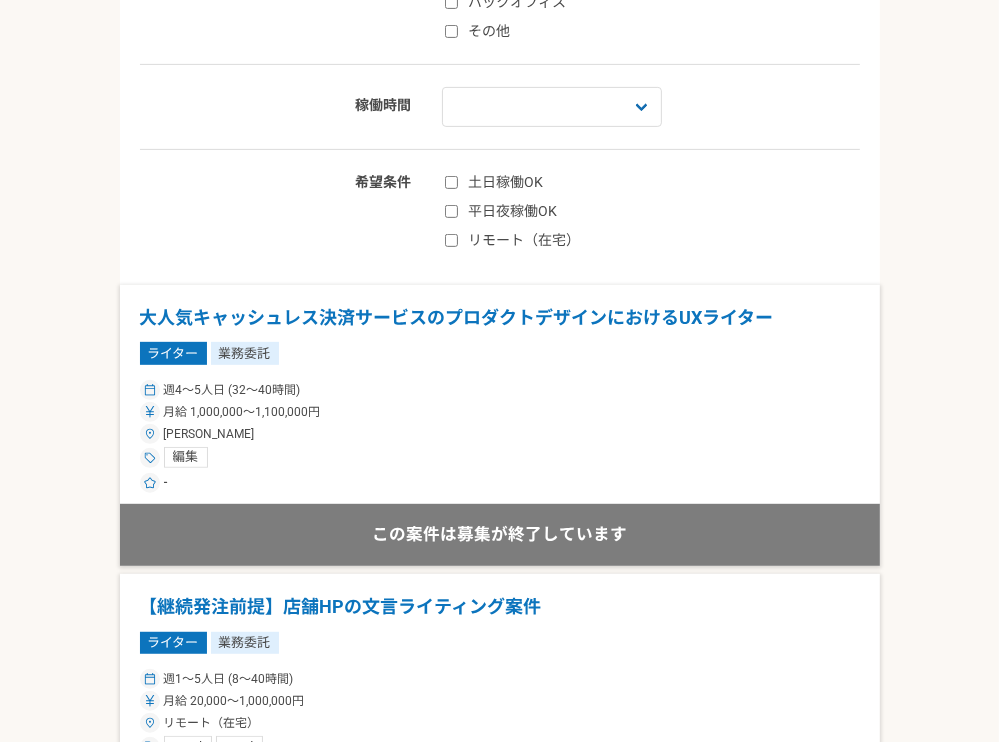 click on "土日稼働OK" at bounding box center [563, 182] 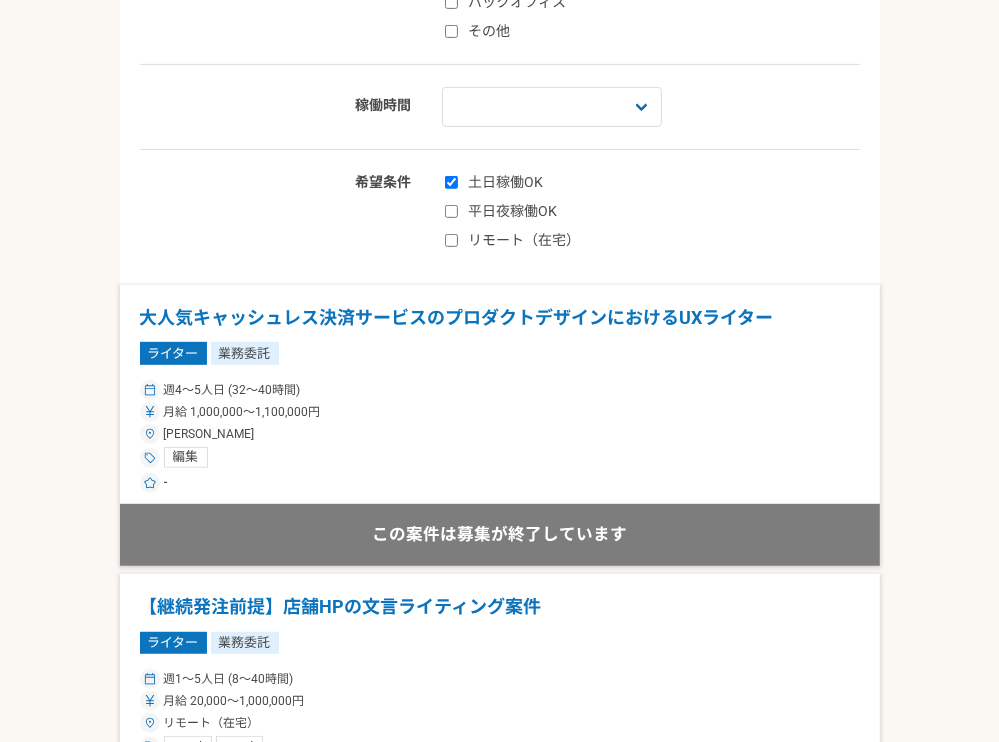checkbox on "true" 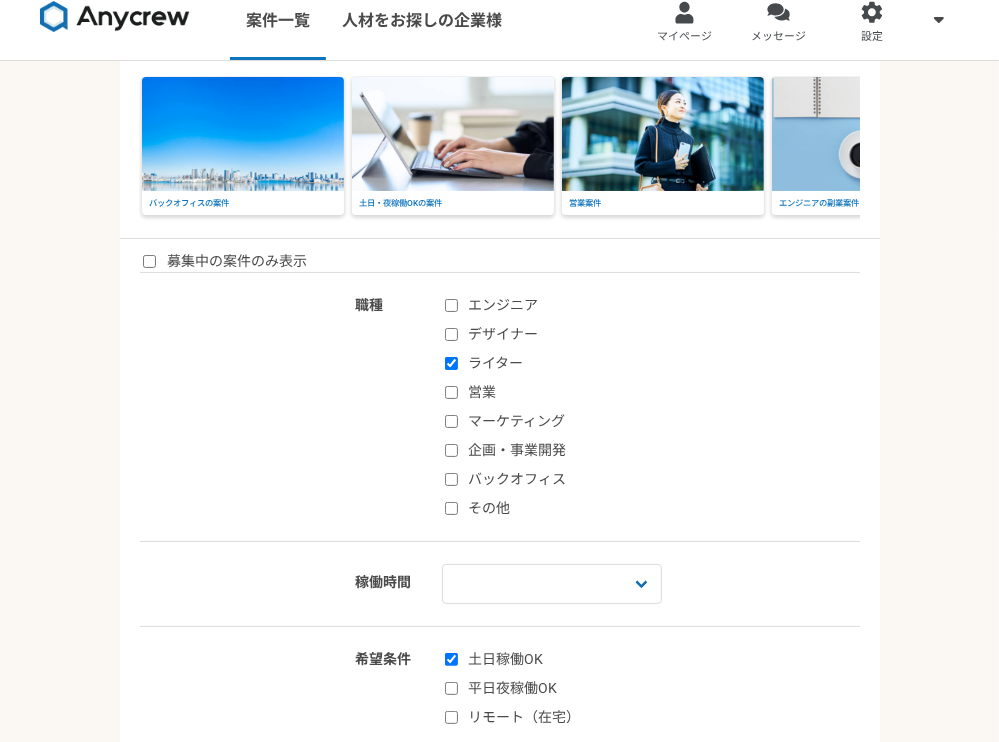 scroll, scrollTop: 0, scrollLeft: 0, axis: both 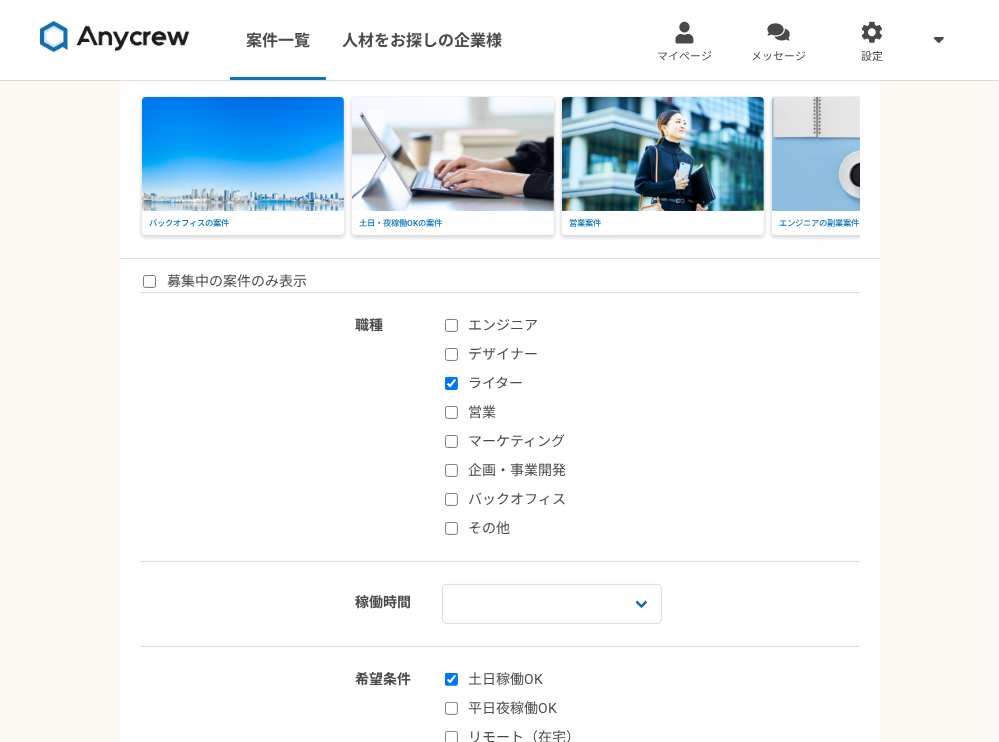 click on "バックオフィスの案件" at bounding box center (243, 223) 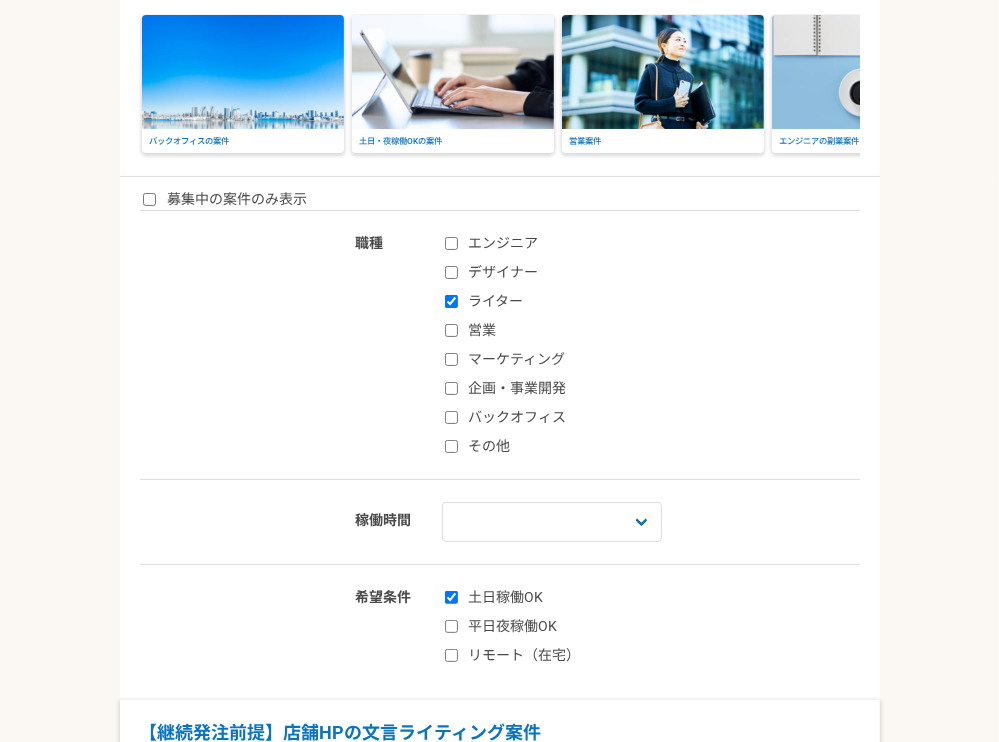 scroll, scrollTop: 0, scrollLeft: 0, axis: both 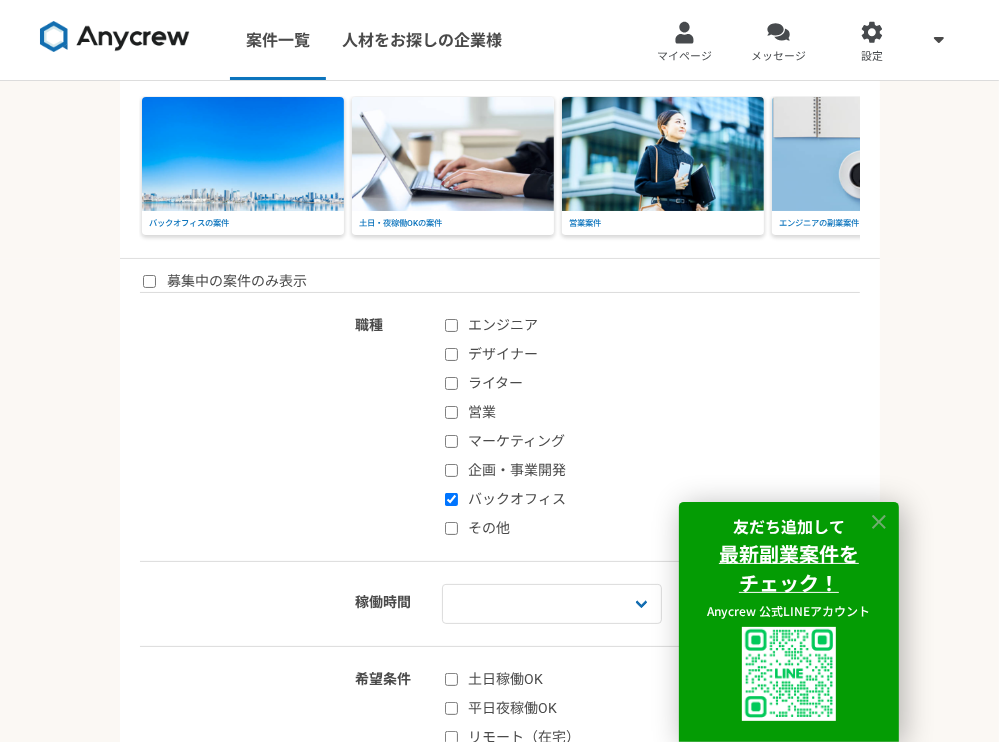click 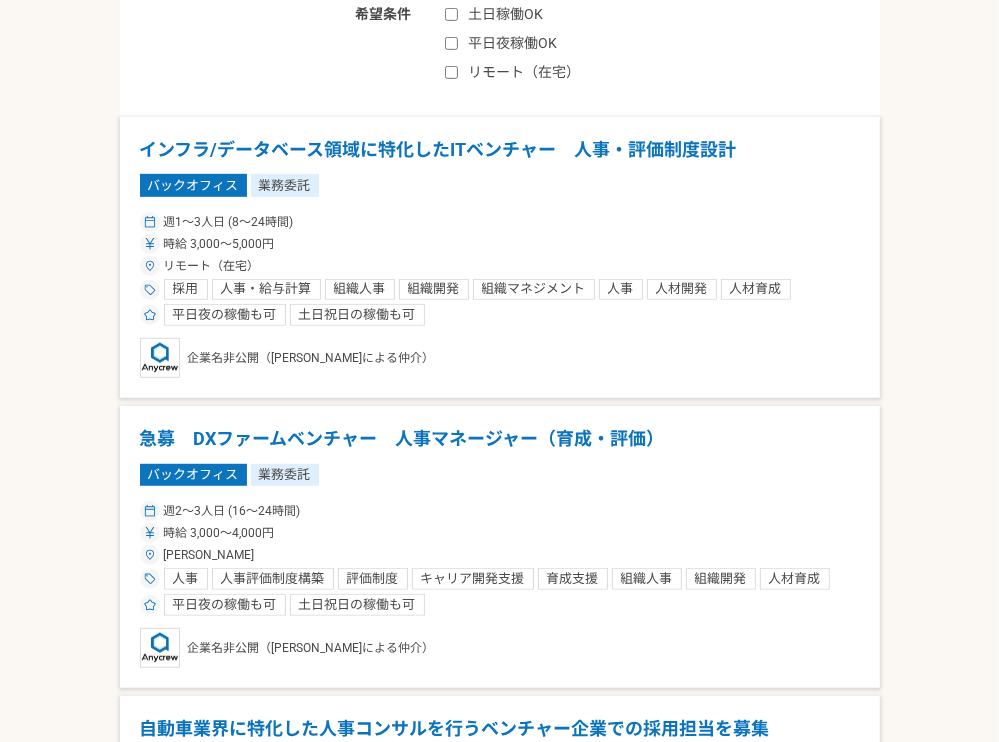 scroll, scrollTop: 700, scrollLeft: 0, axis: vertical 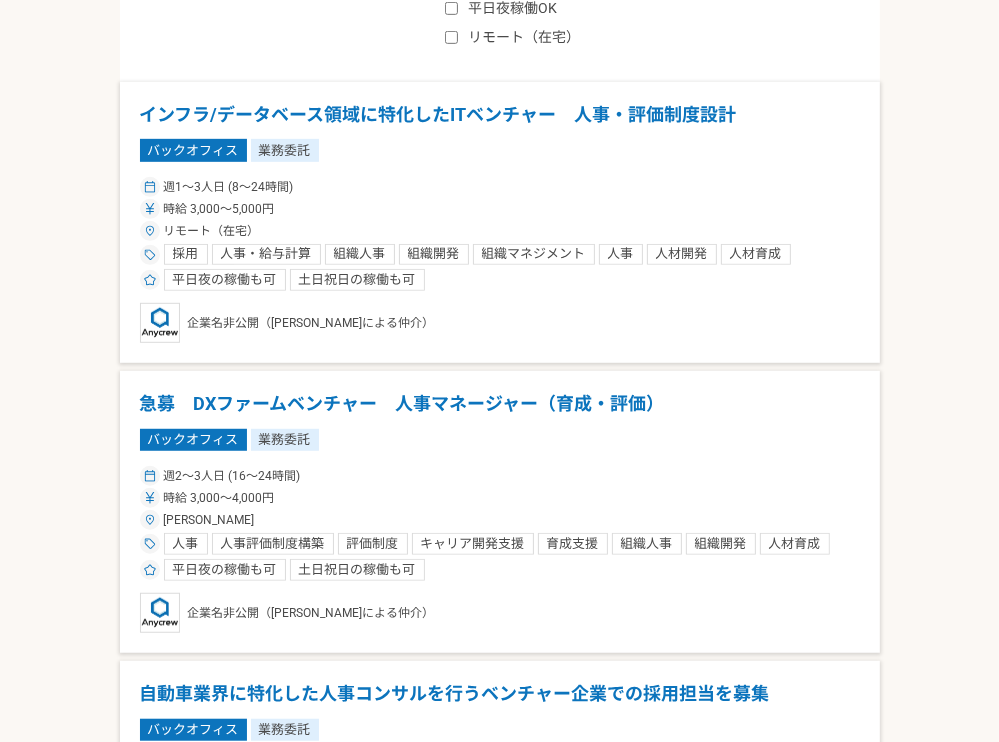 click on "医療・介護・福祉ヘルスケア事業ベンチャー　医療事務経験者募集" at bounding box center (500, 1564) 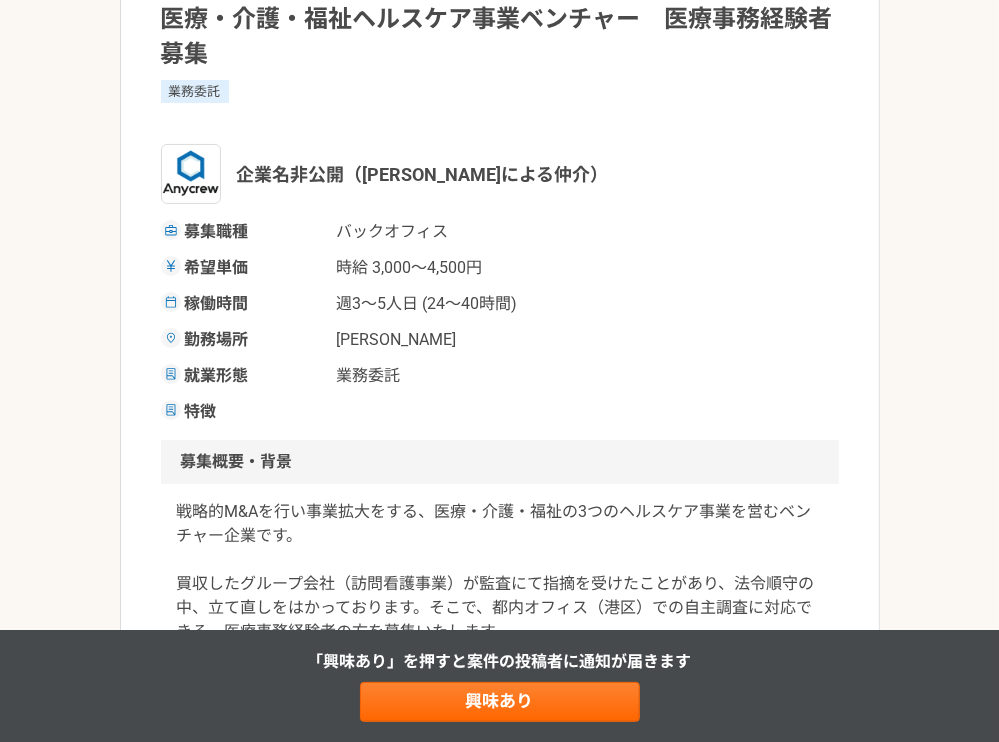 scroll, scrollTop: 200, scrollLeft: 0, axis: vertical 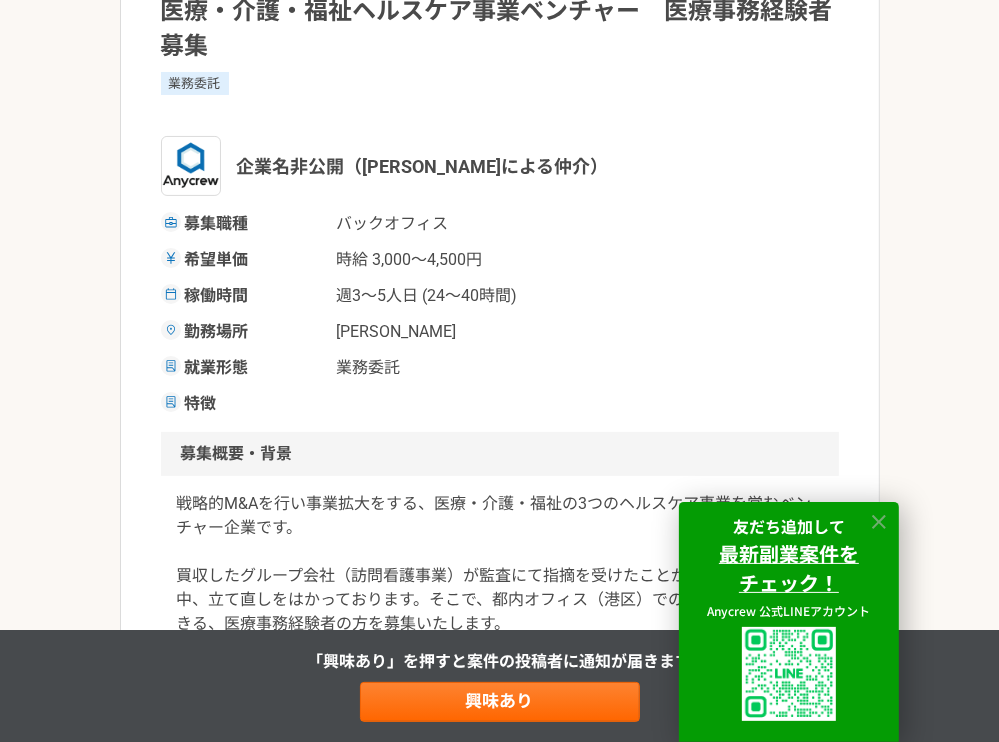 click 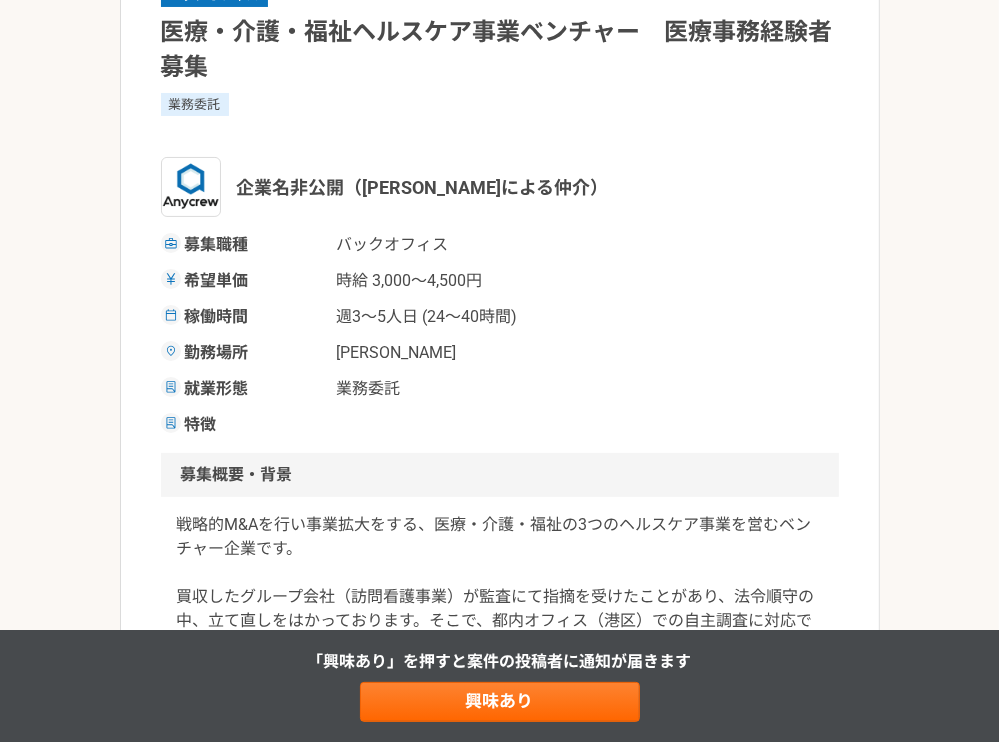 scroll, scrollTop: 0, scrollLeft: 0, axis: both 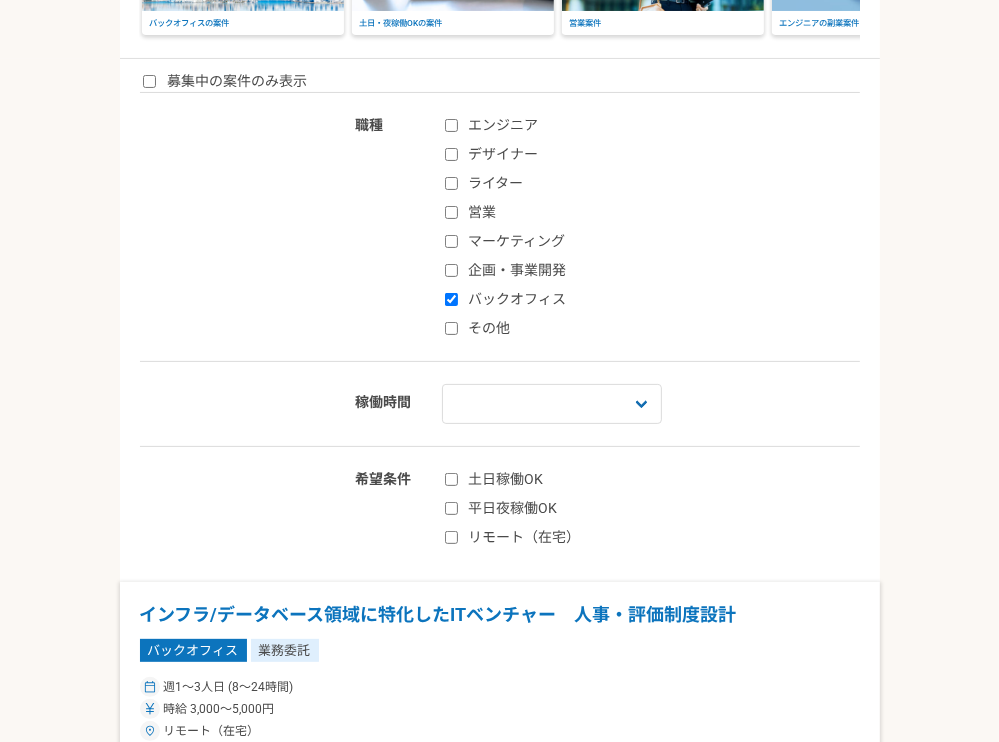 click on "募集中の案件のみ表示" at bounding box center (149, 81) 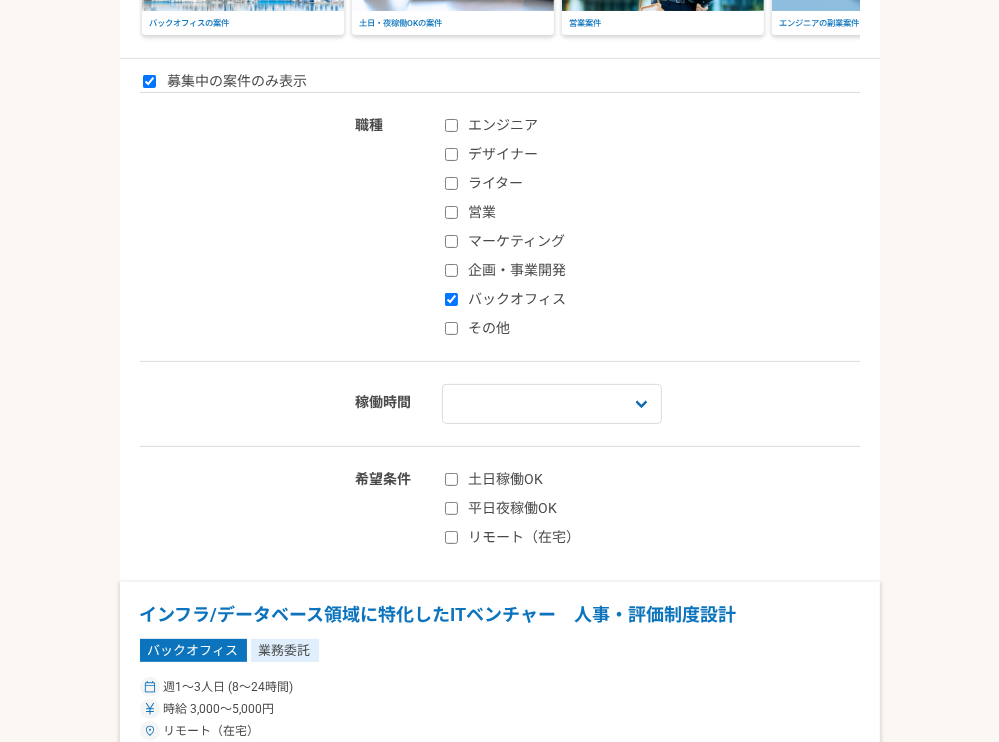 checkbox on "true" 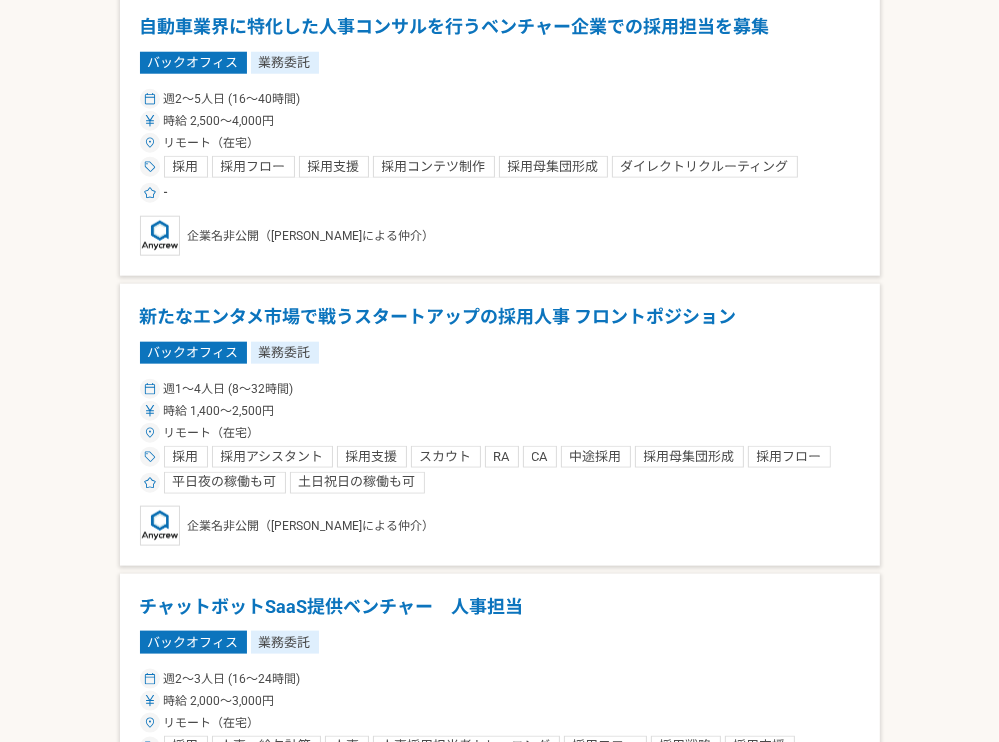 scroll, scrollTop: 1400, scrollLeft: 0, axis: vertical 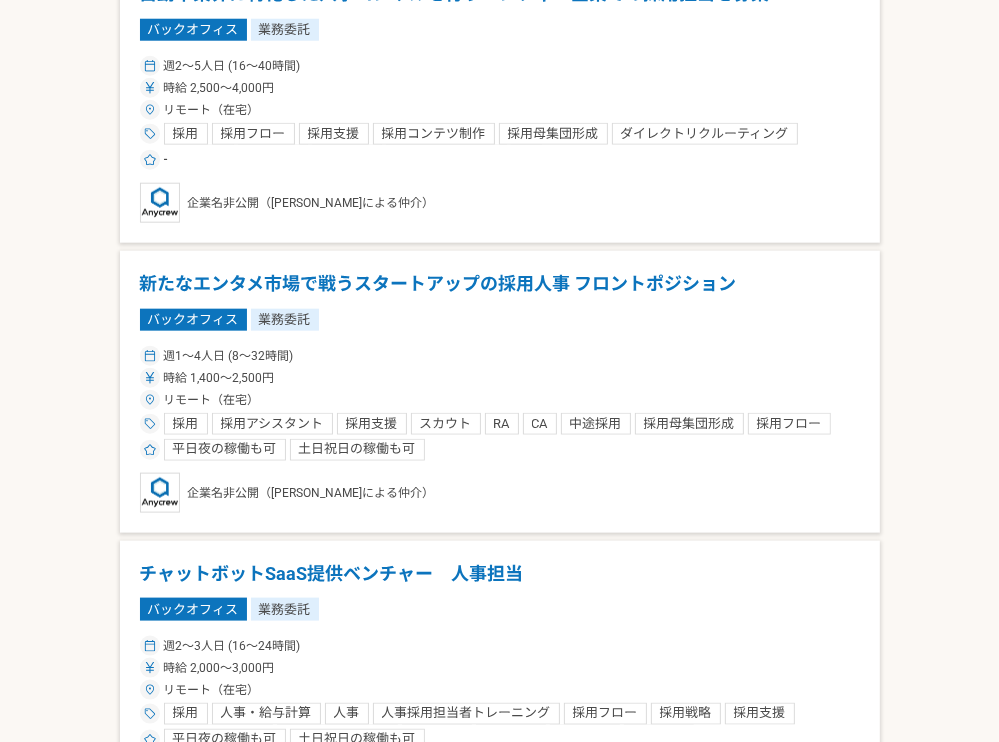 click on "フルリモート月60h~｜夜間土日稼働可！ECサイト運営の事務" at bounding box center (500, 2023) 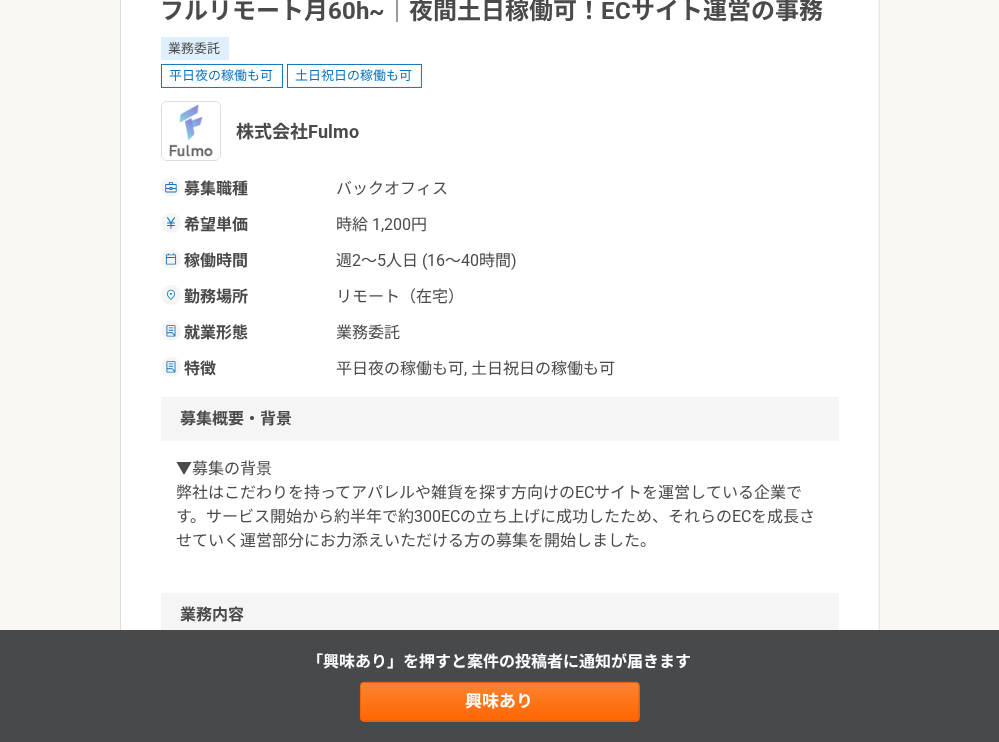 scroll, scrollTop: 153, scrollLeft: 0, axis: vertical 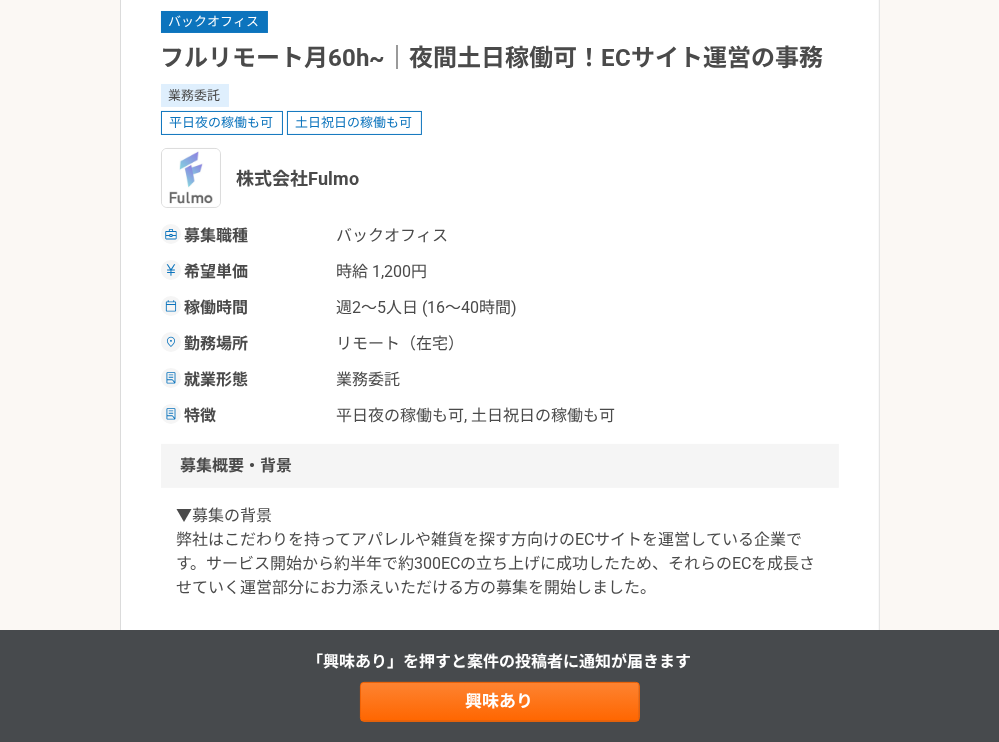 click at bounding box center (191, 178) 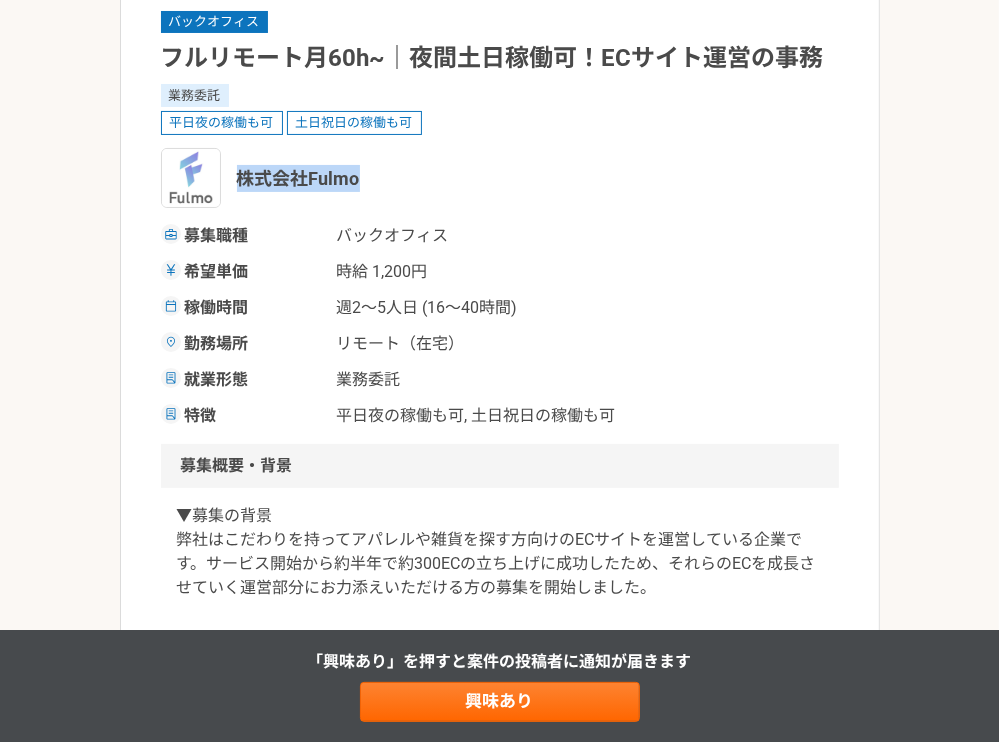 drag, startPoint x: 233, startPoint y: 168, endPoint x: 387, endPoint y: 204, distance: 158.15182 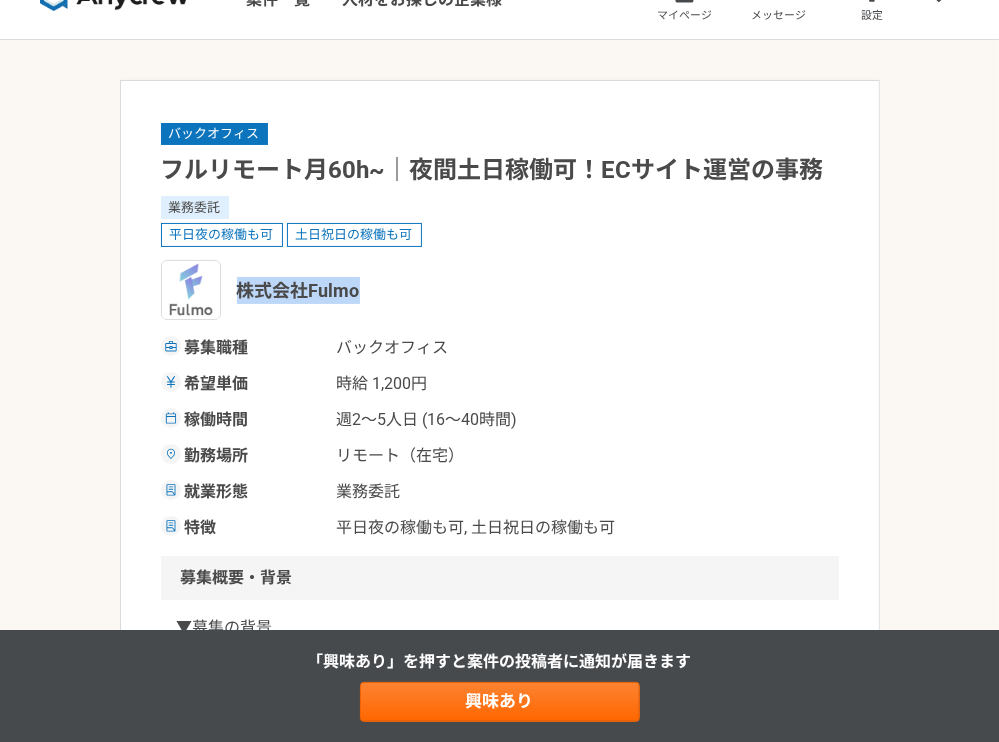 scroll, scrollTop: 0, scrollLeft: 0, axis: both 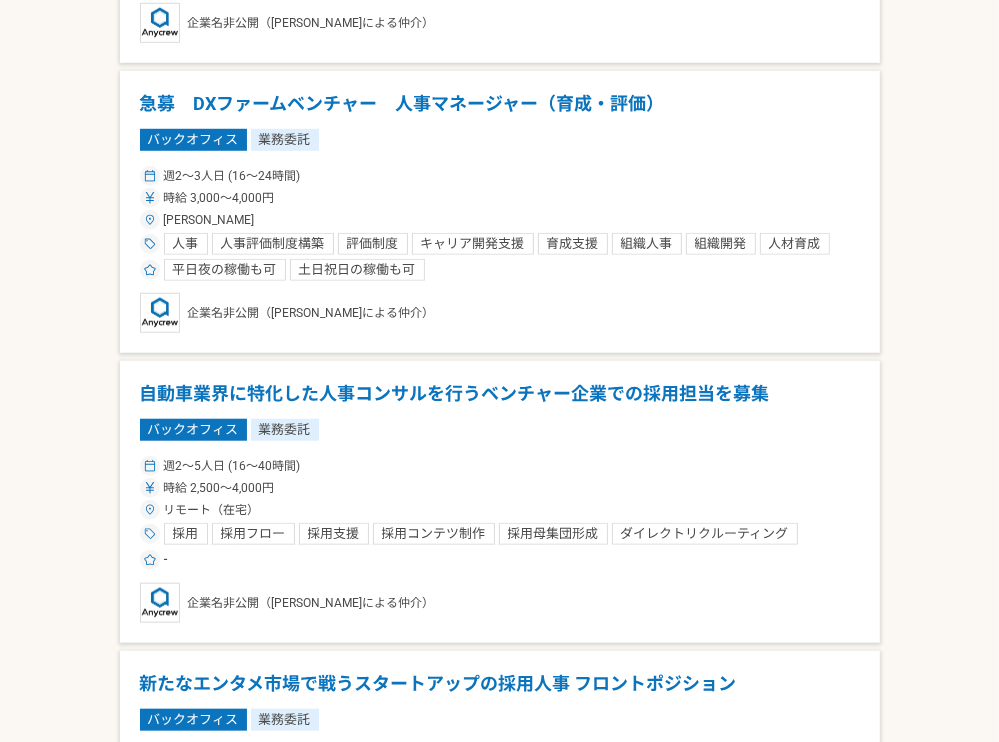 click on "スタートアップの採用人事立ち上げサービス「ツクチム」のフロントサポート" at bounding box center [500, 1554] 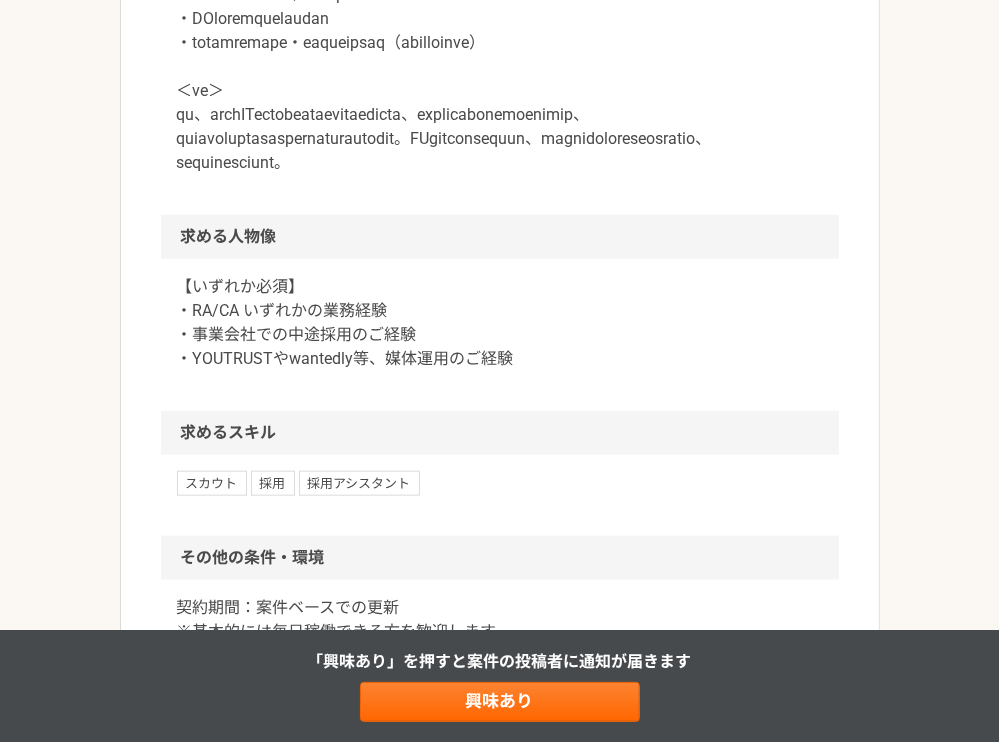 scroll, scrollTop: 1200, scrollLeft: 0, axis: vertical 